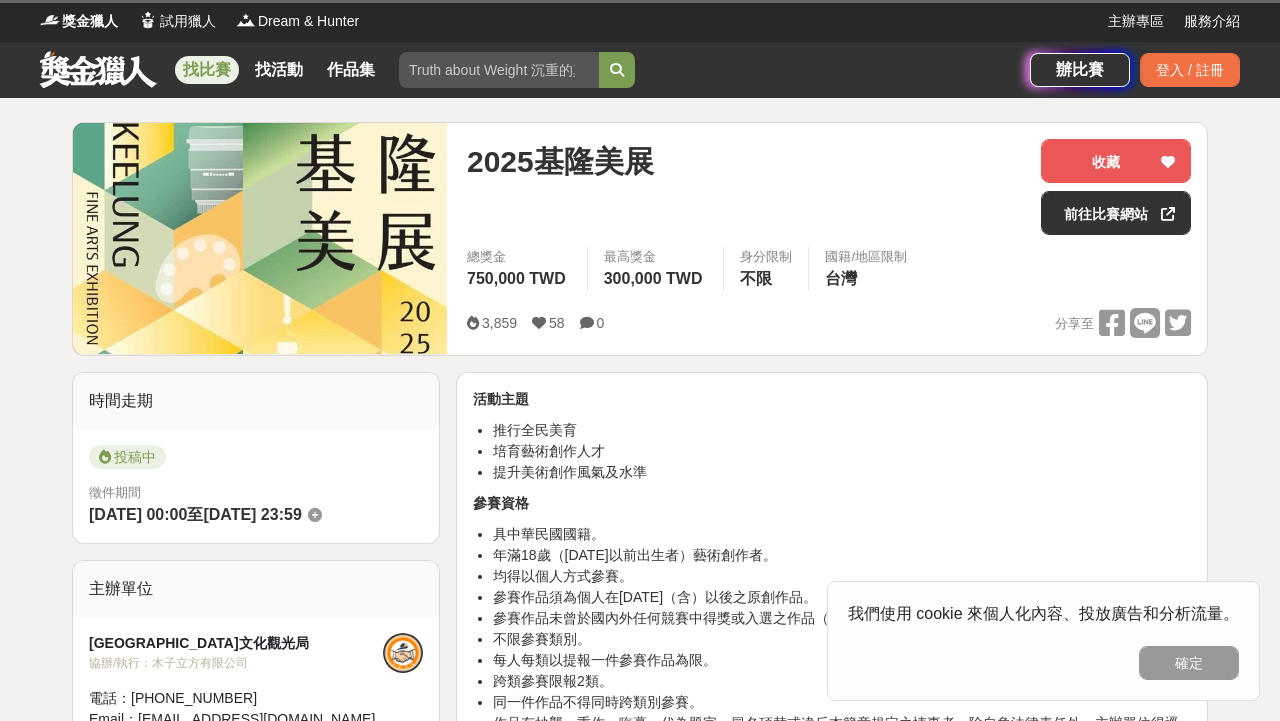 scroll, scrollTop: 0, scrollLeft: 0, axis: both 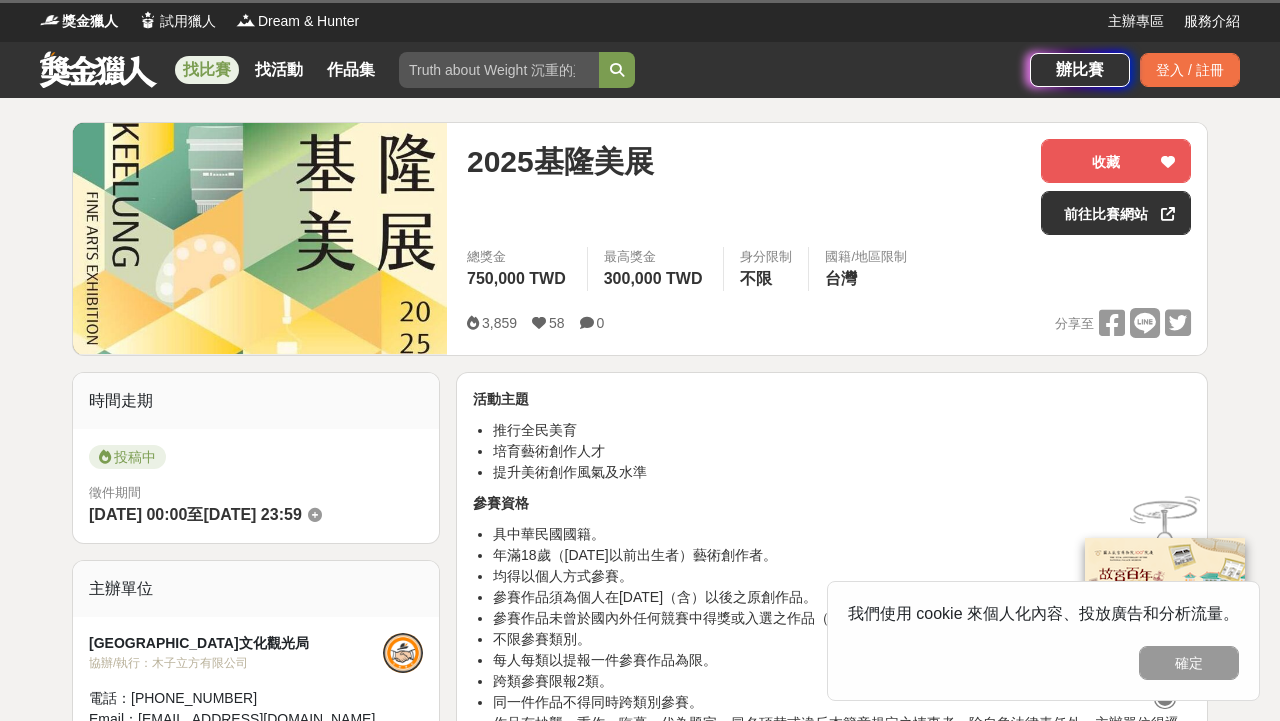click on "找比賽" at bounding box center [207, 70] 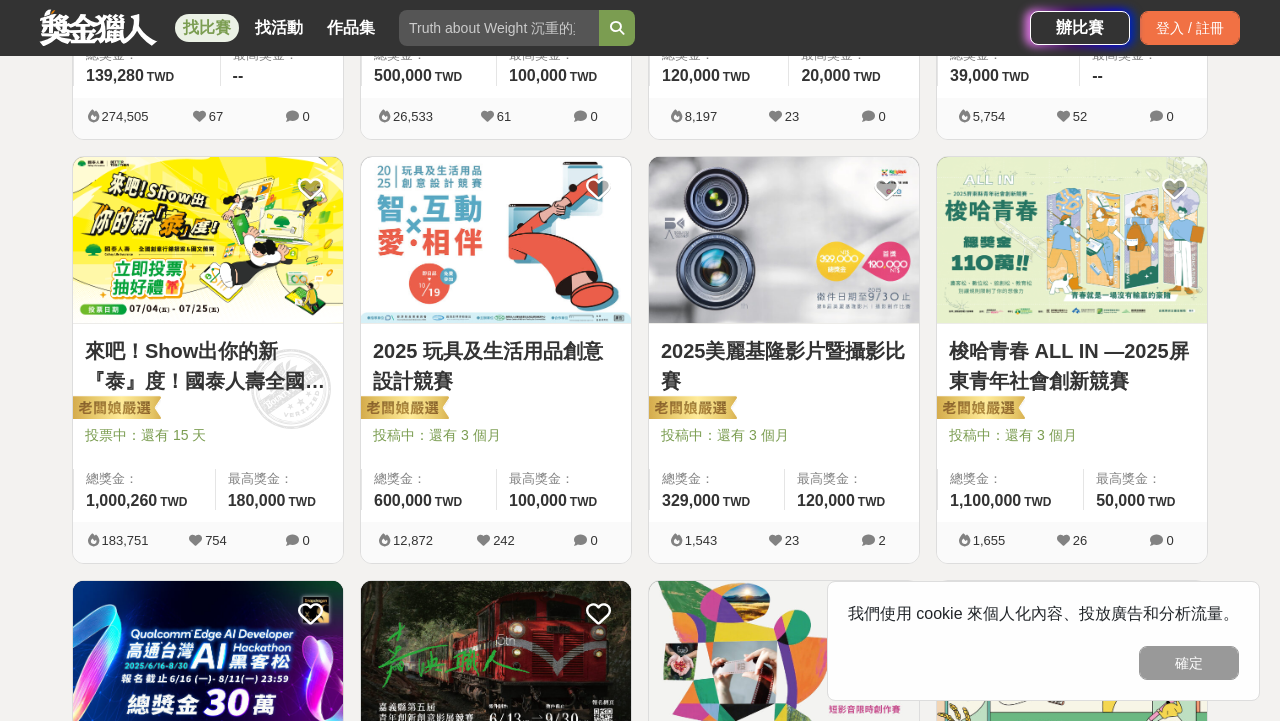 scroll, scrollTop: 716, scrollLeft: 0, axis: vertical 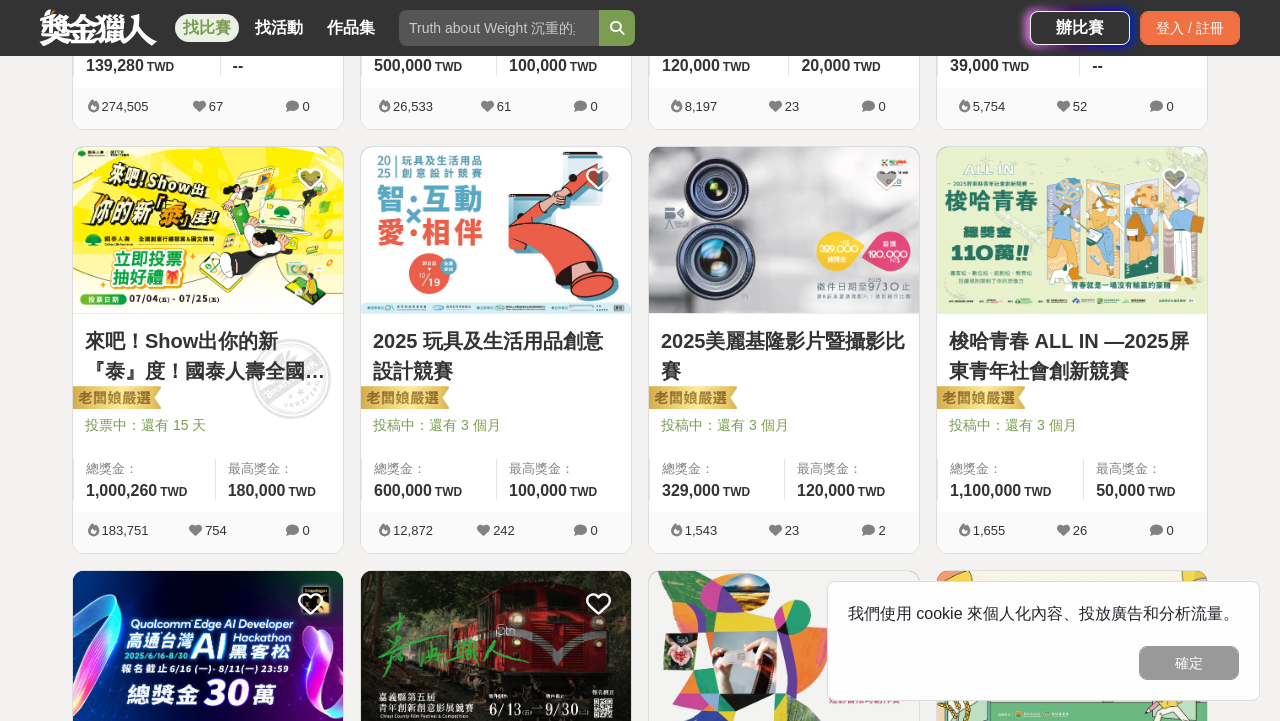 click at bounding box center [208, 230] 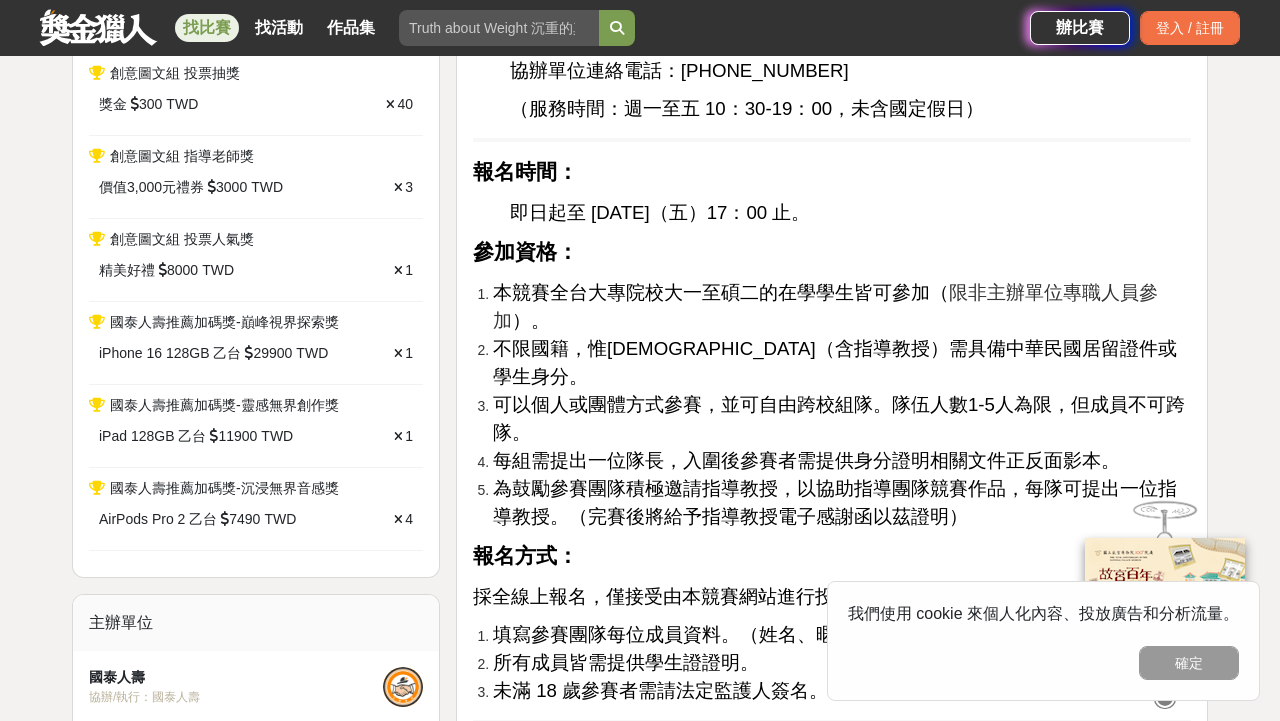 scroll, scrollTop: 2075, scrollLeft: 0, axis: vertical 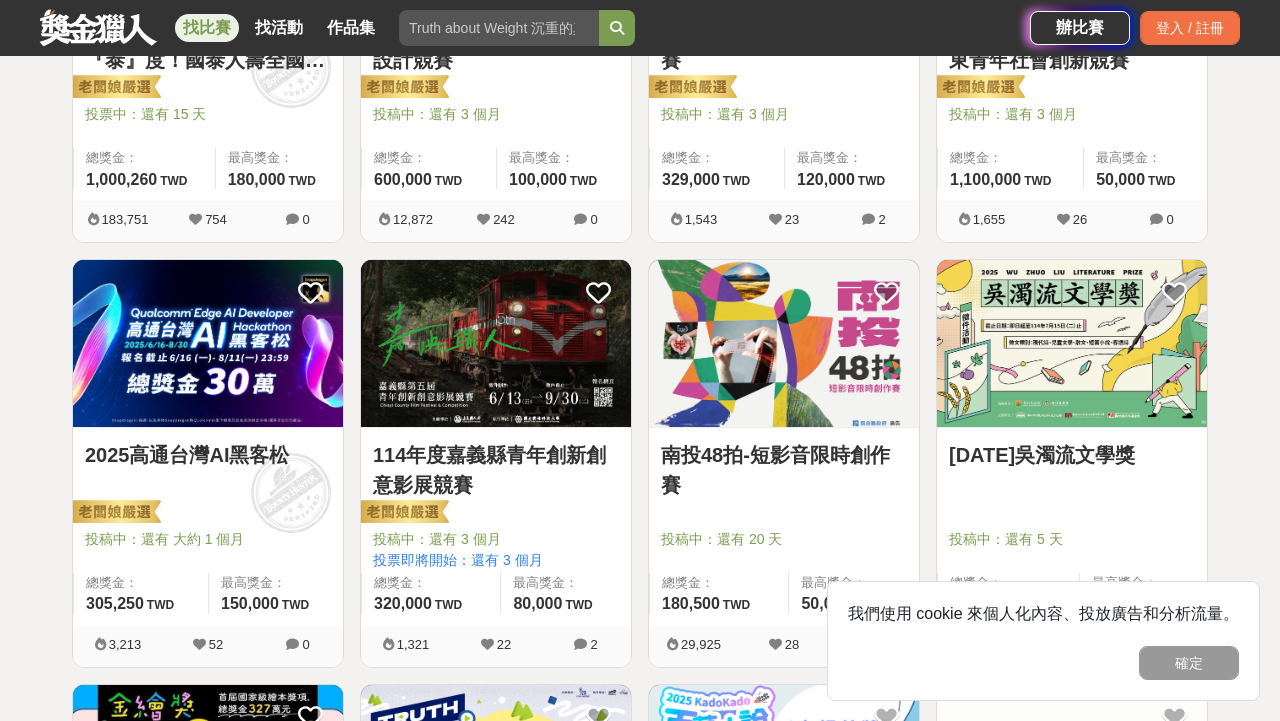 click at bounding box center [784, 343] 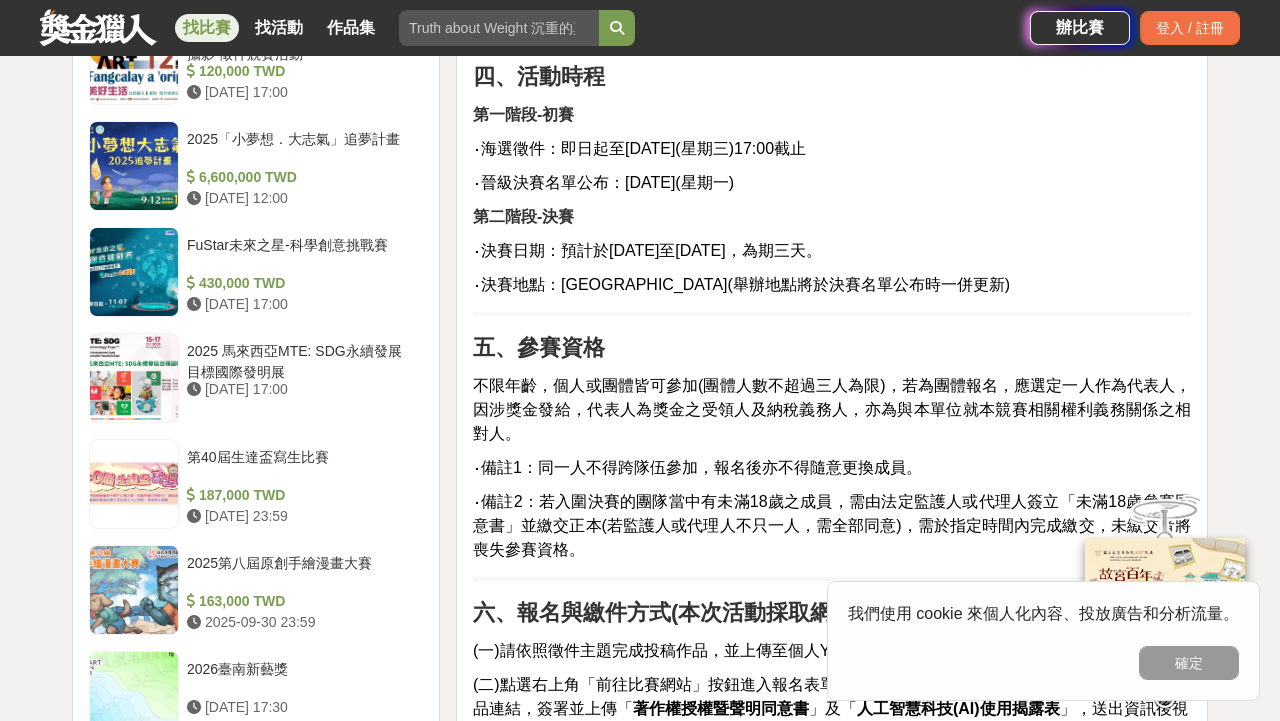scroll, scrollTop: 1931, scrollLeft: 0, axis: vertical 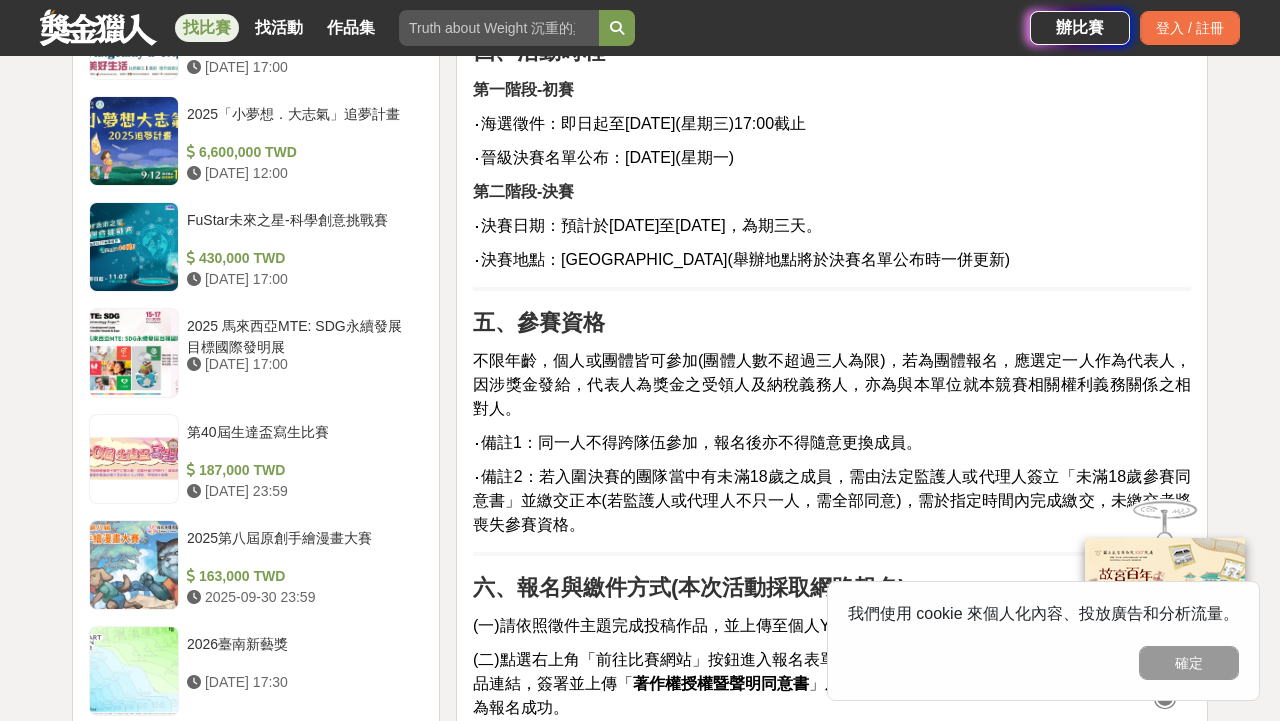 click on "不限年齡，個人或團體皆可參加(團體人數不超過三人為限)，若為團體報名，應選定一人作為代表人，因涉獎金發給，代表人為獎金之受領人及納稅義務人，亦為與本單位就本競賽相關權利義務關係之相對人。" at bounding box center [832, 384] 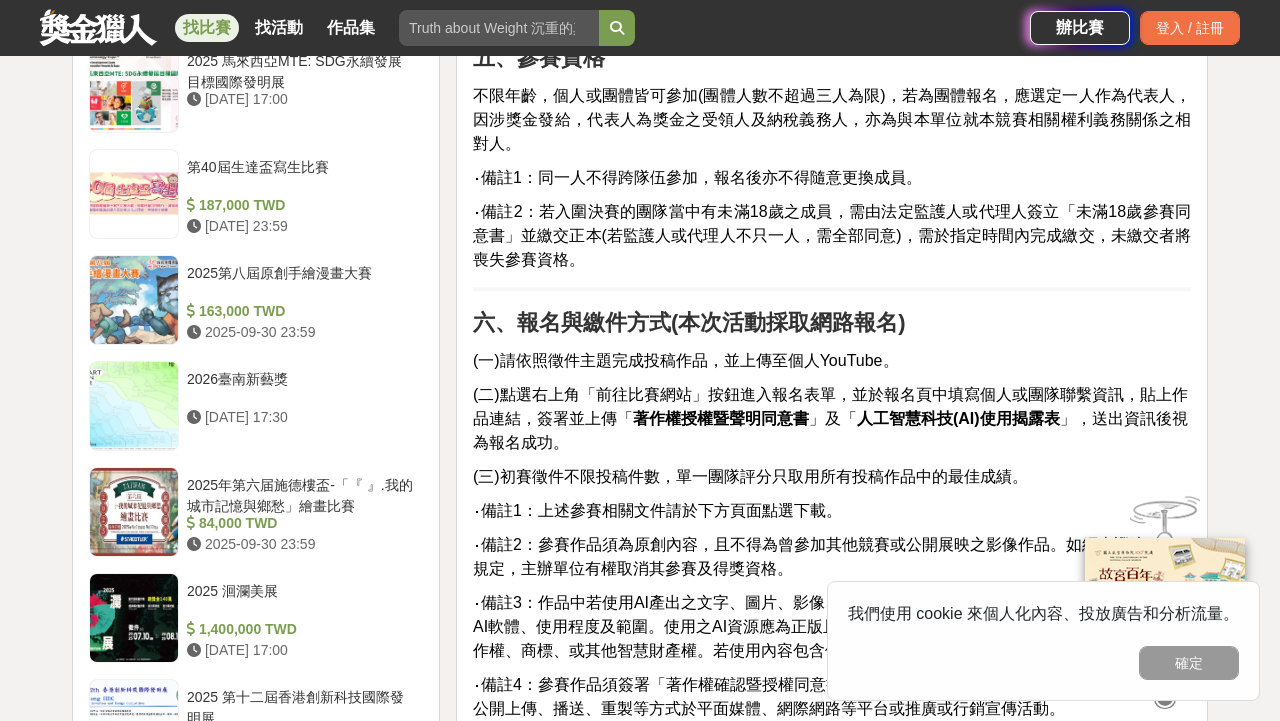 scroll, scrollTop: 2206, scrollLeft: 0, axis: vertical 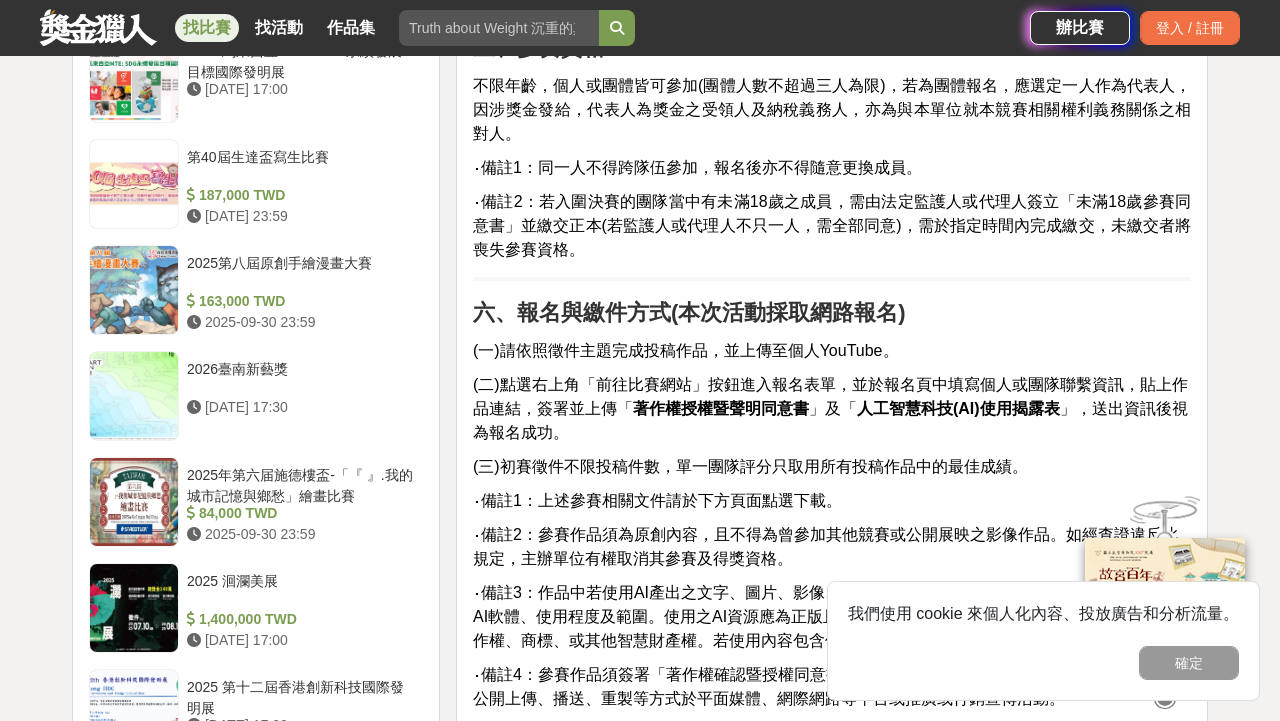click on "(一)請依照徵件主題完成投稿作品，並上傳至個人YouTube。" at bounding box center (686, 350) 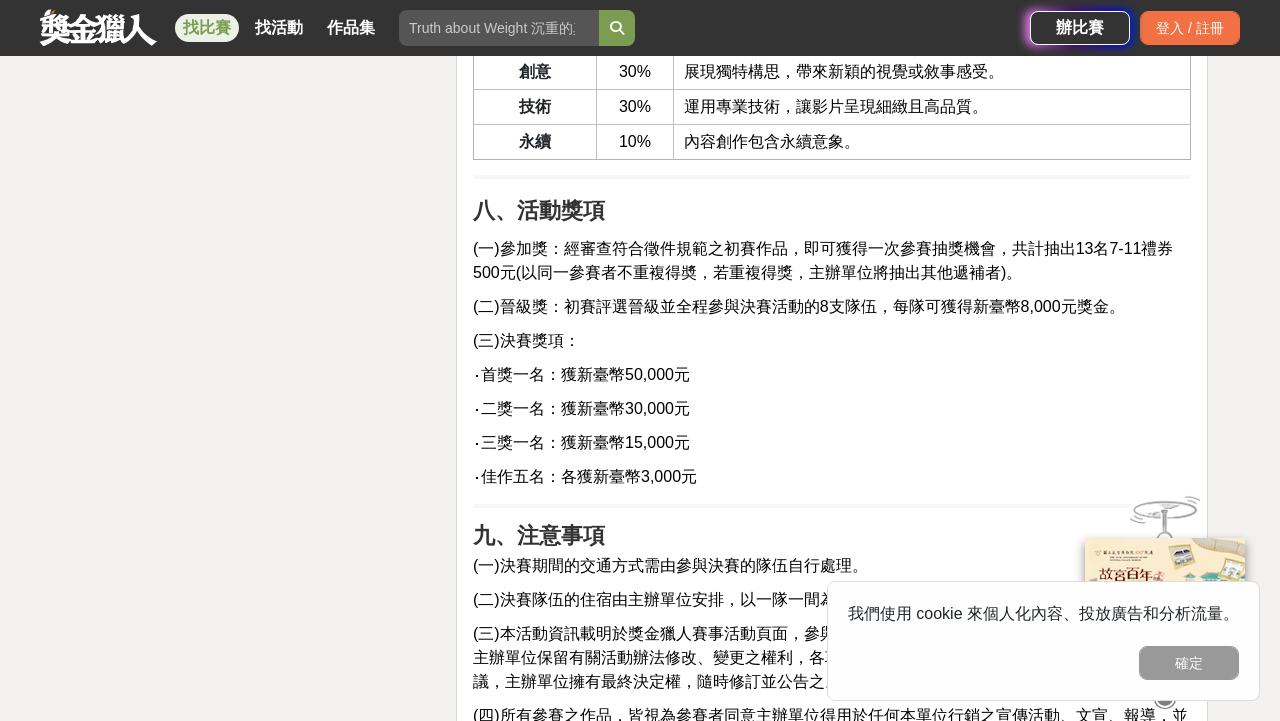 scroll, scrollTop: 3441, scrollLeft: 0, axis: vertical 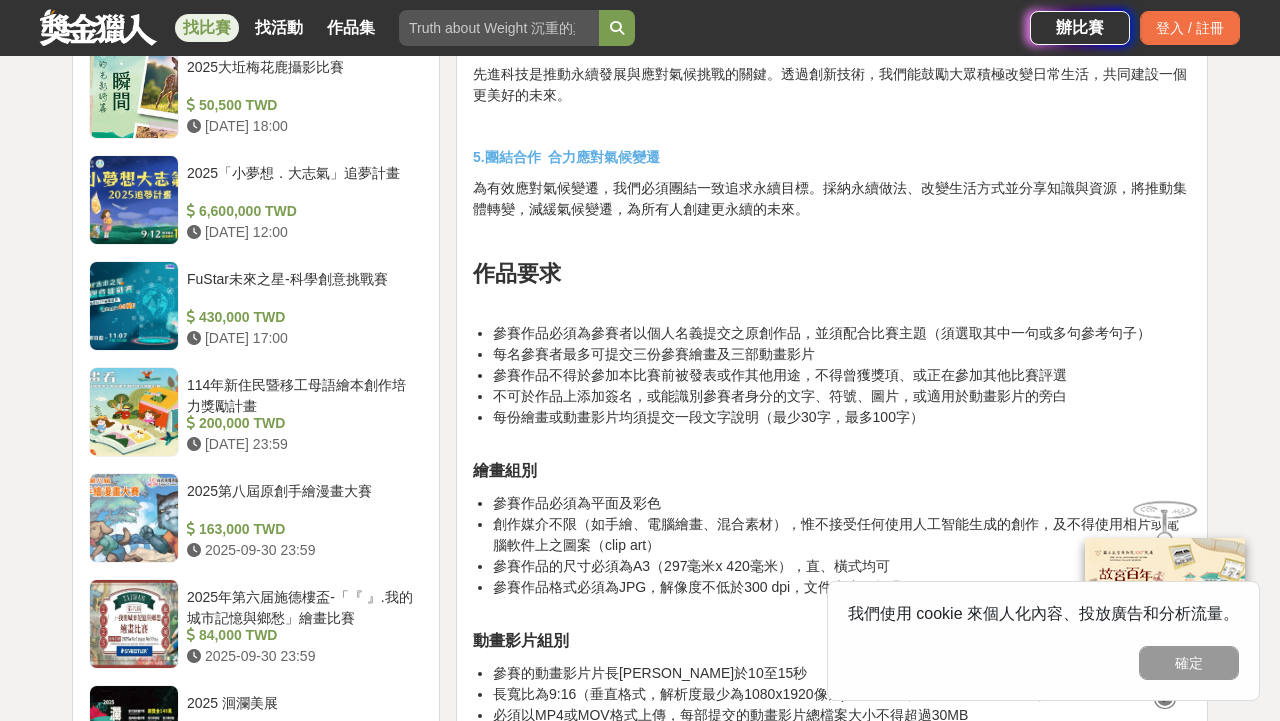 click on "參賽作品必須為參賽者以個人名義提交之原創作品，並須配合比賽主題（須選取其中一句或多句參考句子）" at bounding box center (822, 333) 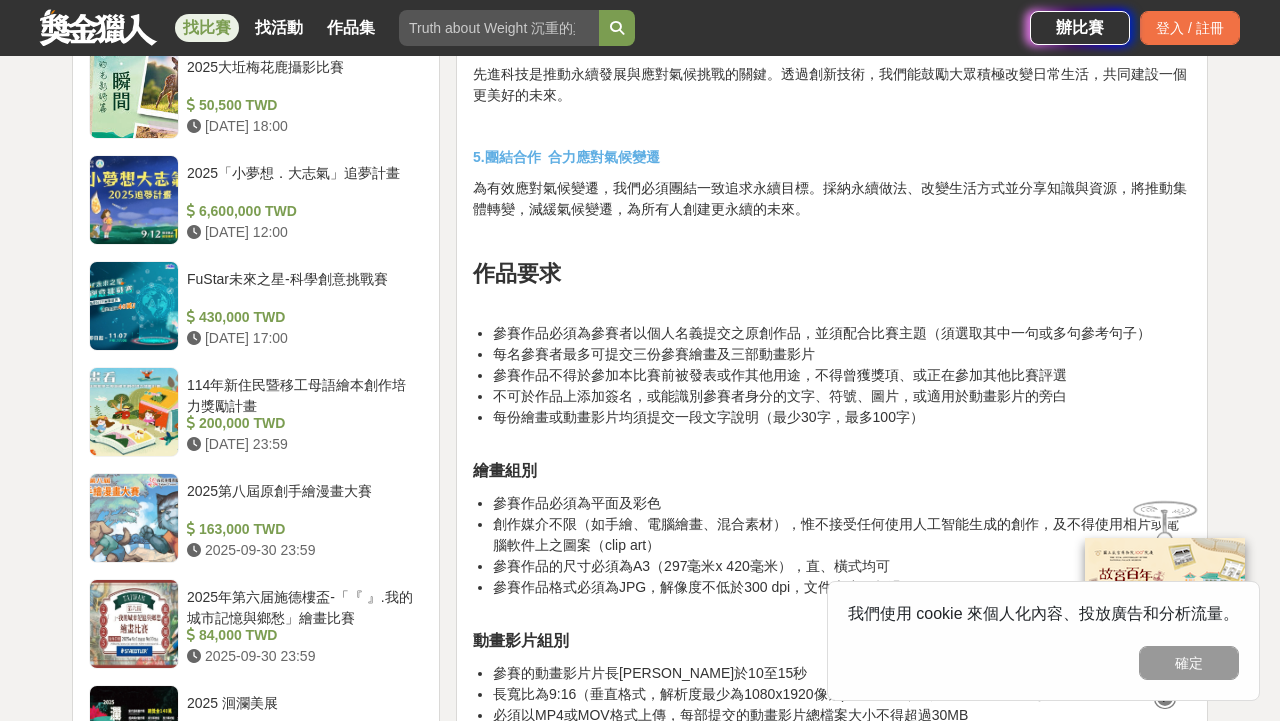 click on "參賽作品必須為參賽者以個人名義提交之原創作品，並須配合比賽主題（須選取其中一句或多句參考句子）" at bounding box center (822, 333) 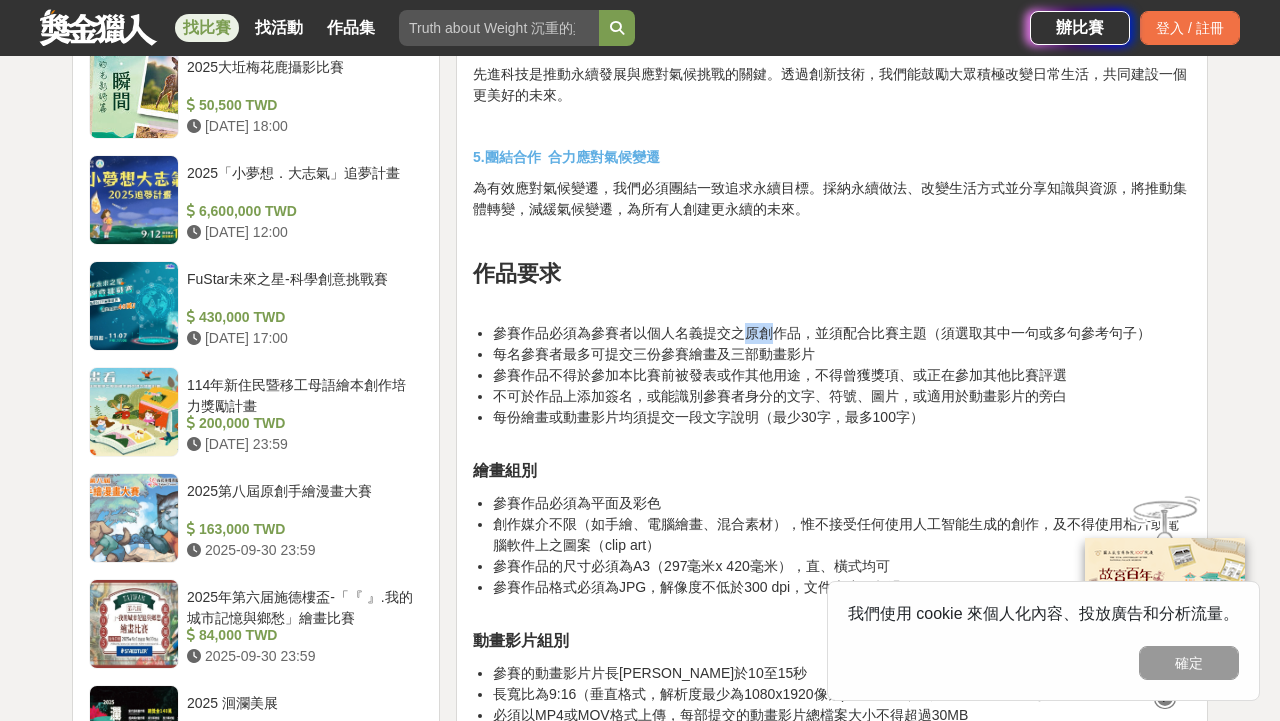click on "參賽作品必須為參賽者以個人名義提交之原創作品，並須配合比賽主題（須選取其中一句或多句參考句子）" at bounding box center [822, 333] 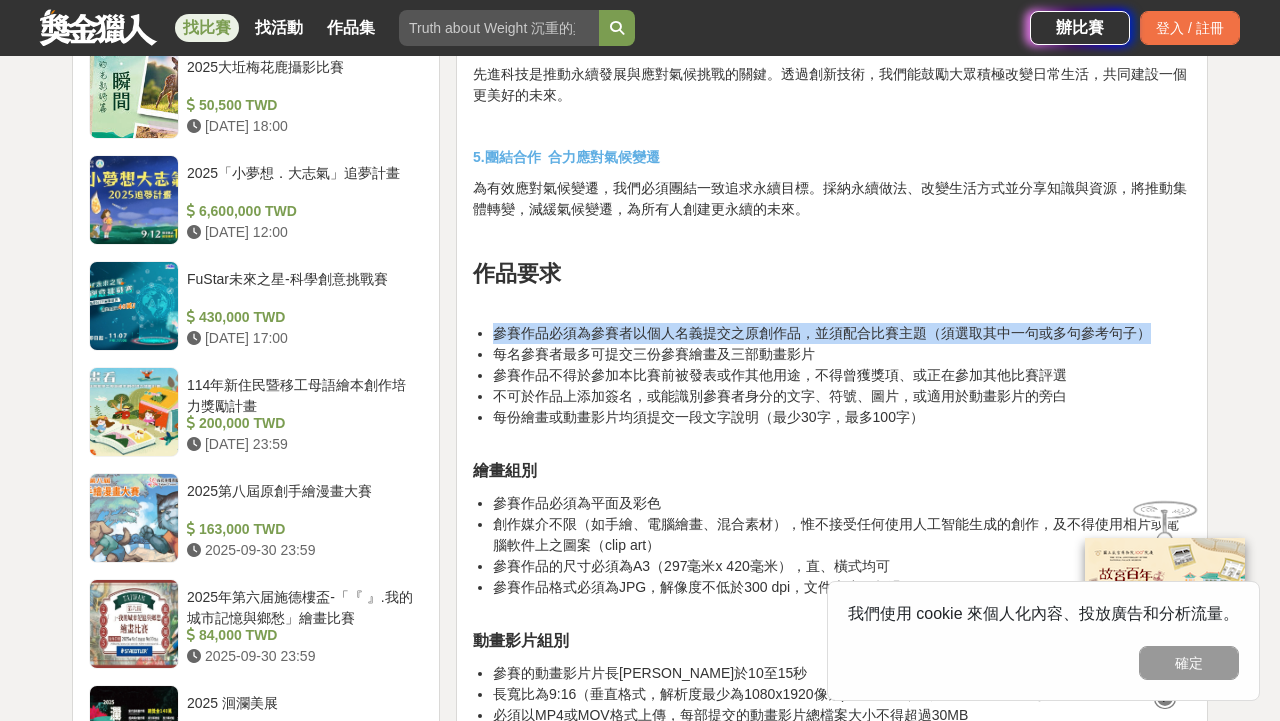 click on "參賽作品必須為參賽者以個人名義提交之原創作品，並須配合比賽主題（須選取其中一句或多句參考句子）" at bounding box center [822, 333] 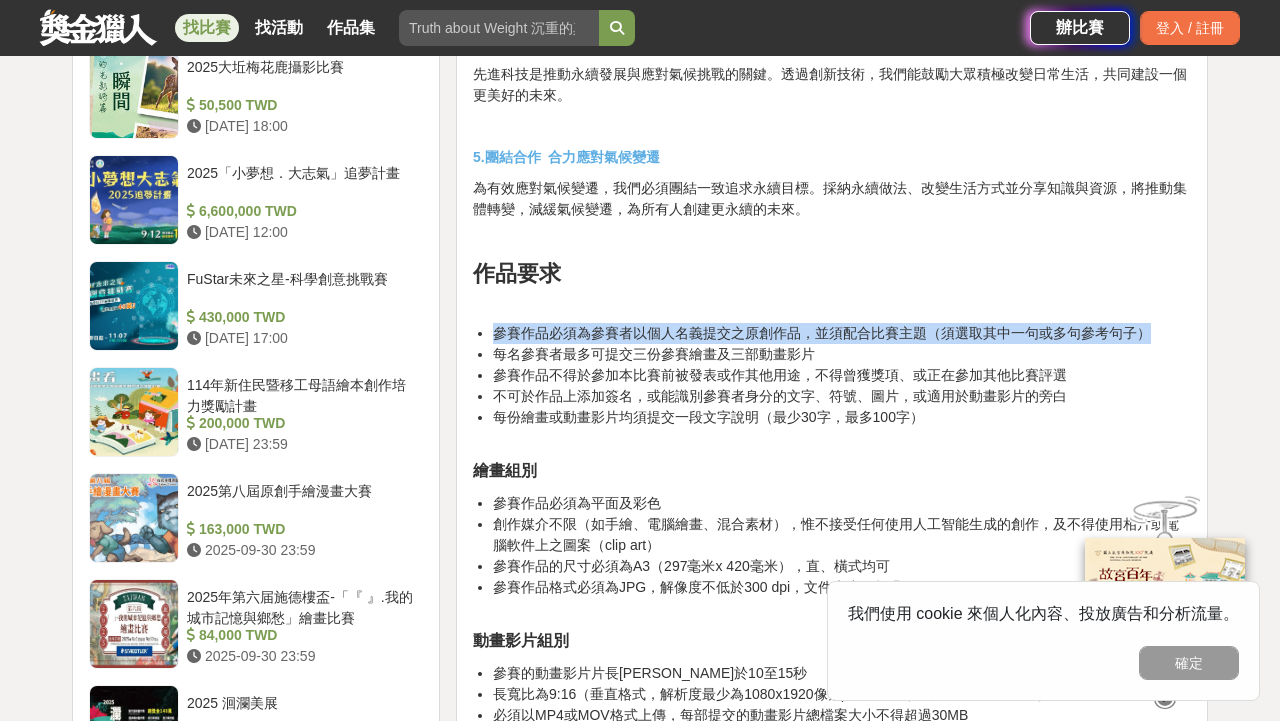 click on "每名參賽者最多可提交三份參賽繪畫及三部動畫影片" at bounding box center (654, 354) 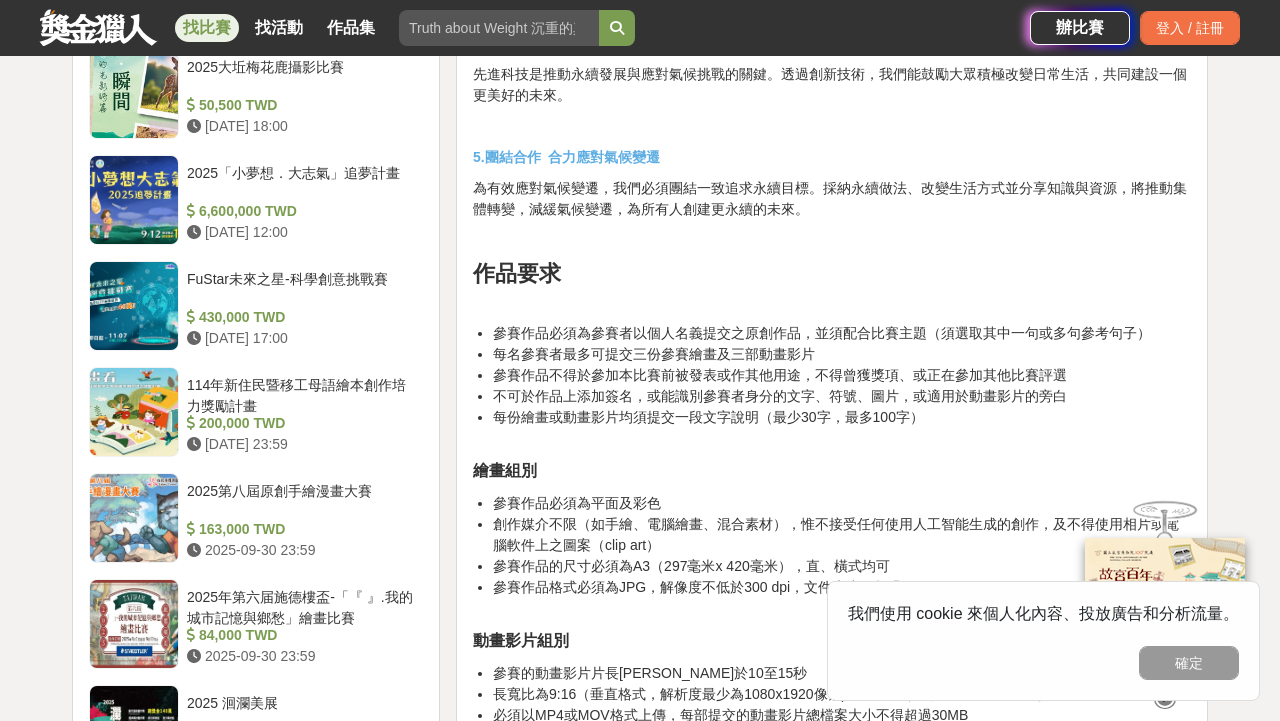 click on "每名參賽者最多可提交三份參賽繪畫及三部動畫影片" at bounding box center [654, 354] 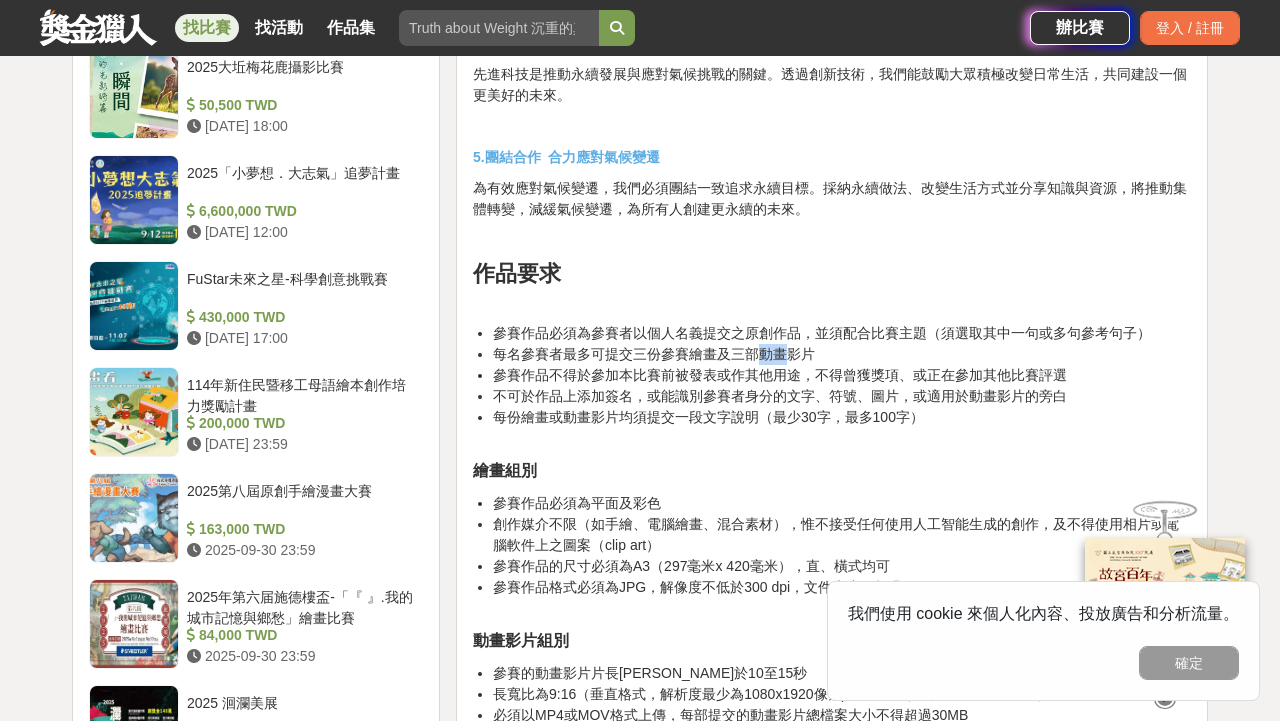 click on "每名參賽者最多可提交三份參賽繪畫及三部動畫影片" at bounding box center (654, 354) 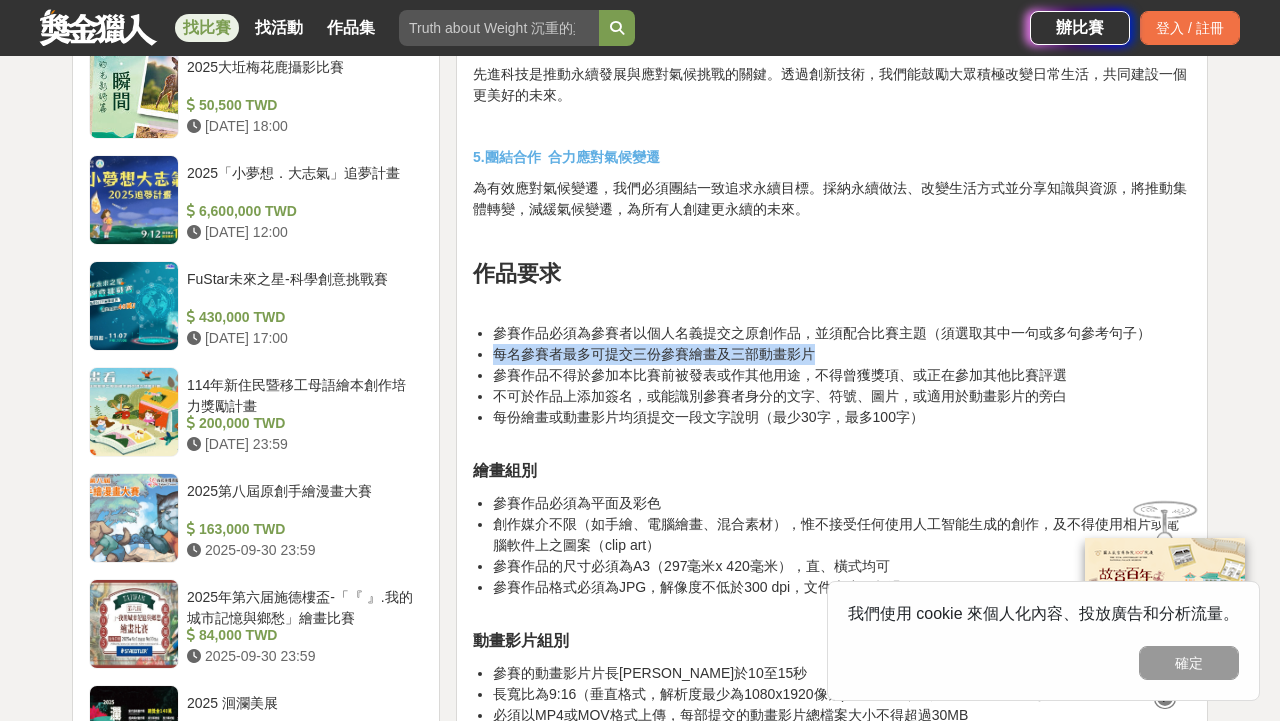 click on "參賽作品不得於參加本比賽前被發表或作其他用途，不得曾獲獎項、或正在參加其他比賽評選" at bounding box center [780, 375] 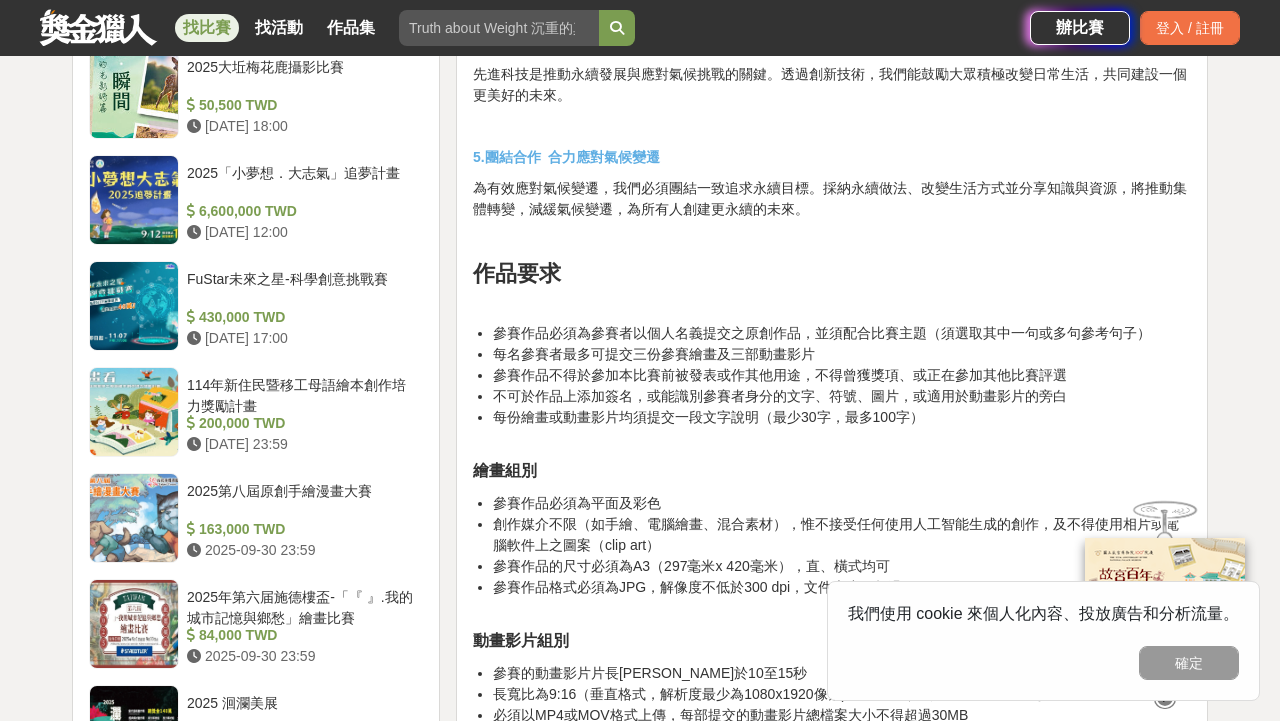 click on "參賽作品不得於參加本比賽前被發表或作其他用途，不得曾獲獎項、或正在參加其他比賽評選" at bounding box center (780, 375) 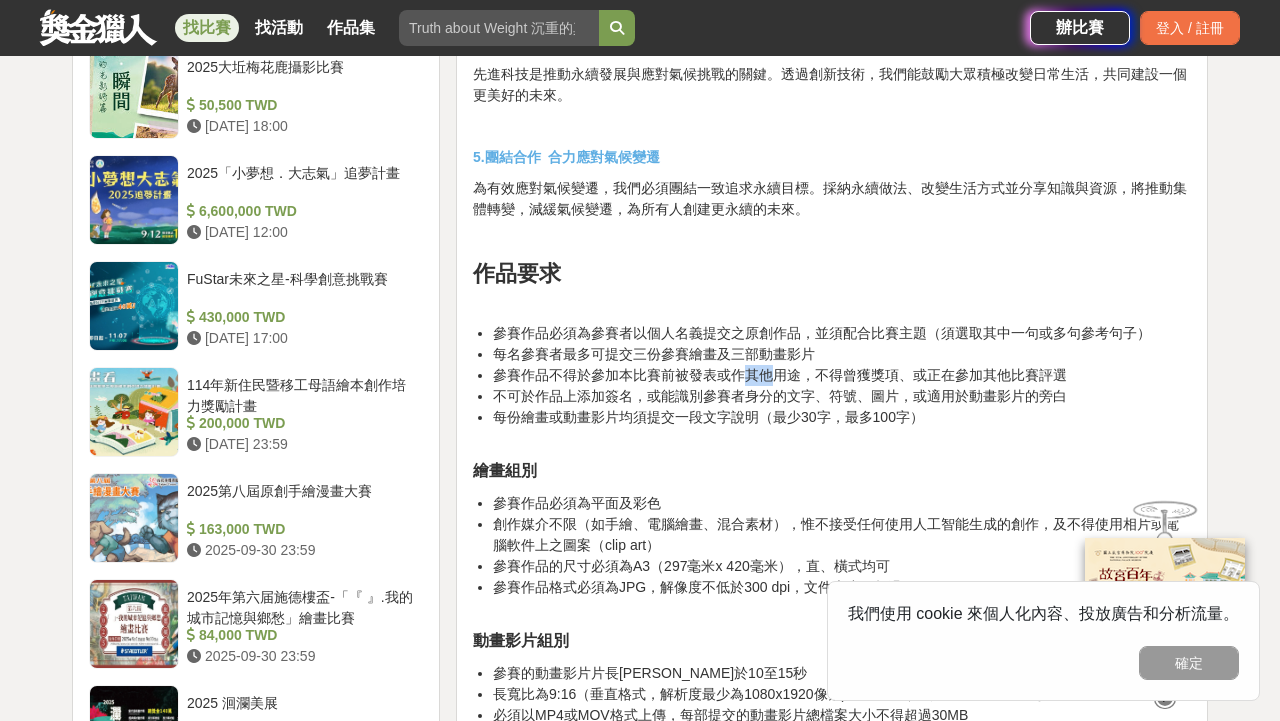 click on "參賽作品不得於參加本比賽前被發表或作其他用途，不得曾獲獎項、或正在參加其他比賽評選" at bounding box center [780, 375] 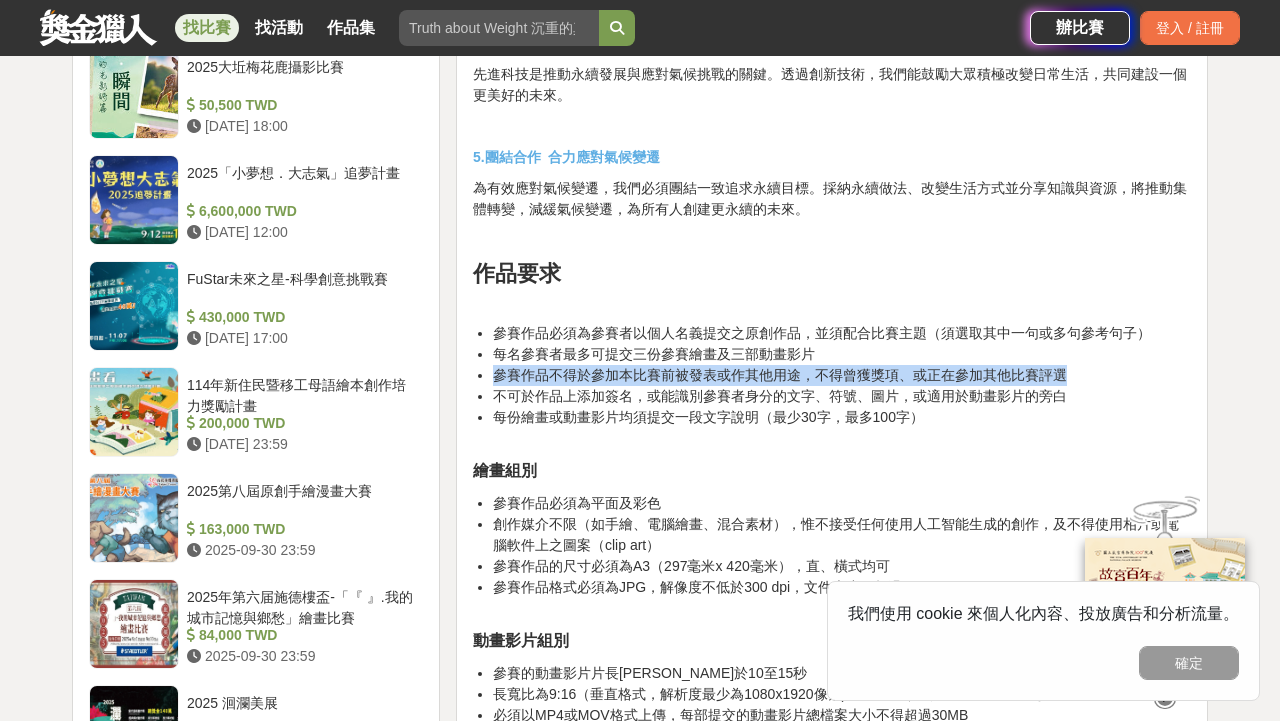 click on "參賽作品不得於參加本比賽前被發表或作其他用途，不得曾獲獎項、或正在參加其他比賽評選" at bounding box center (780, 375) 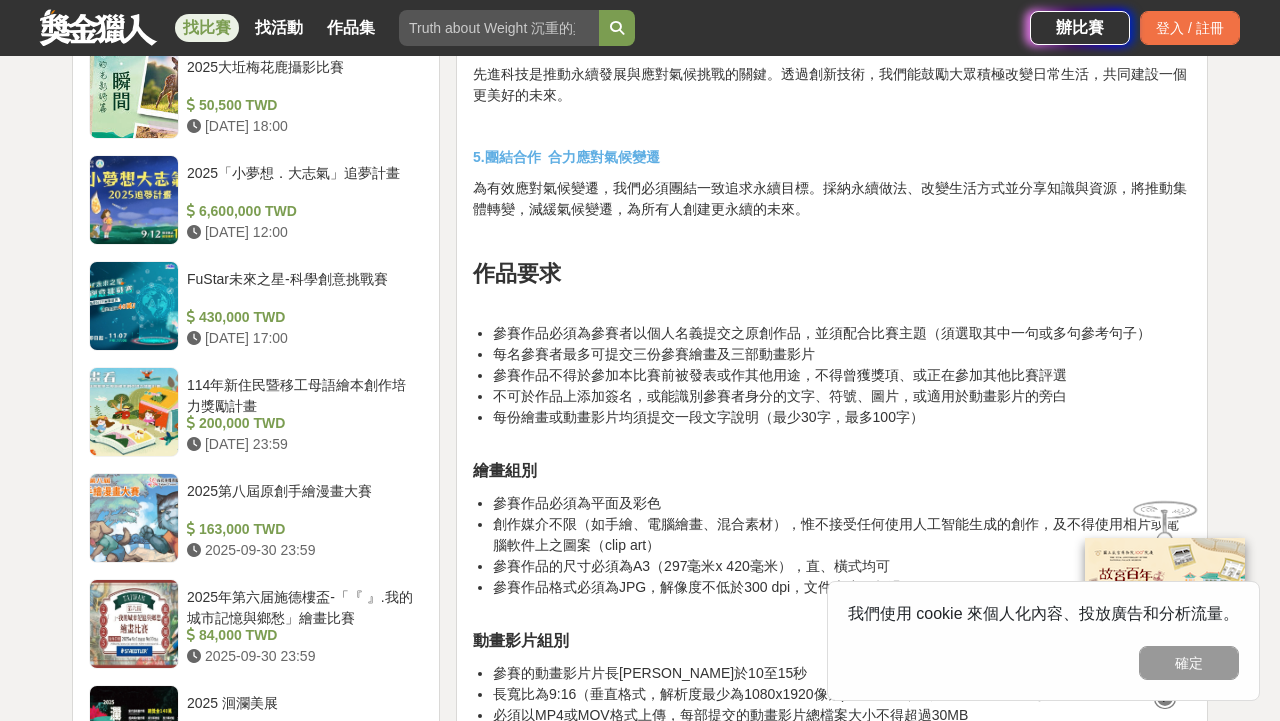 click on "不可於作品上添加簽名，或能識別參賽者身分的文字、符號、圖片，或適用於動畫影片的旁白" at bounding box center [780, 396] 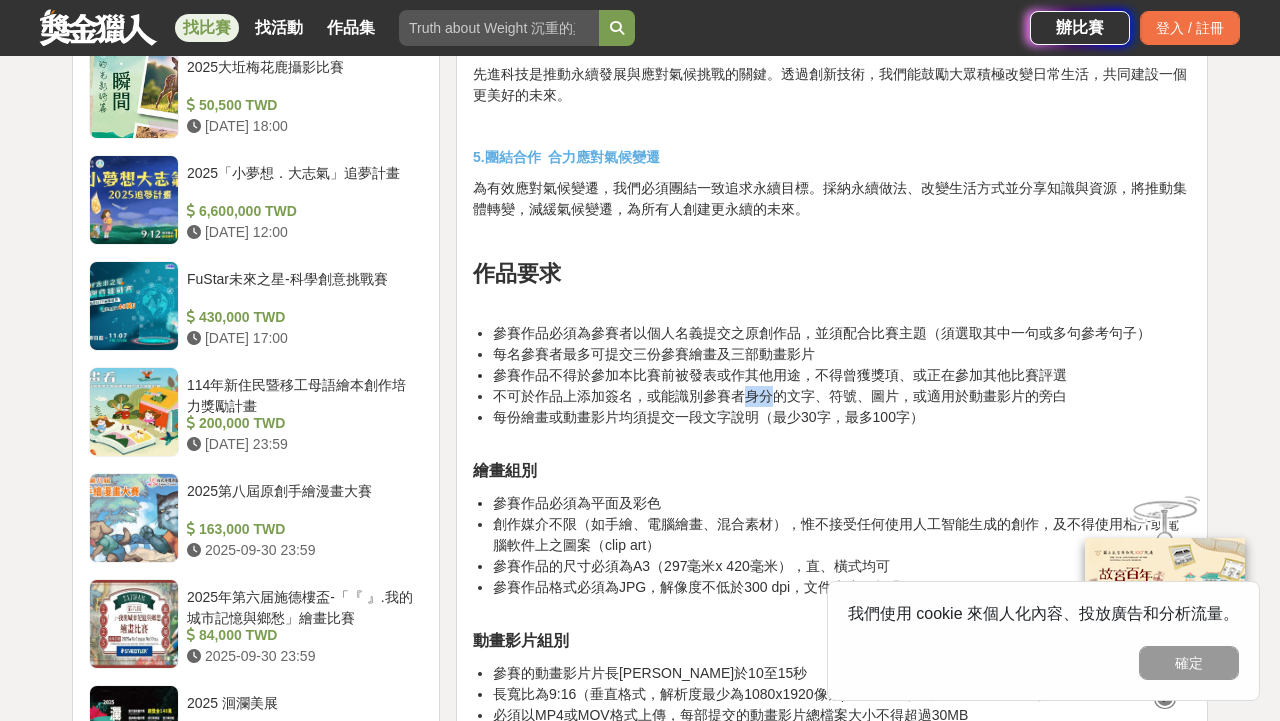 click on "不可於作品上添加簽名，或能識別參賽者身分的文字、符號、圖片，或適用於動畫影片的旁白" at bounding box center [780, 396] 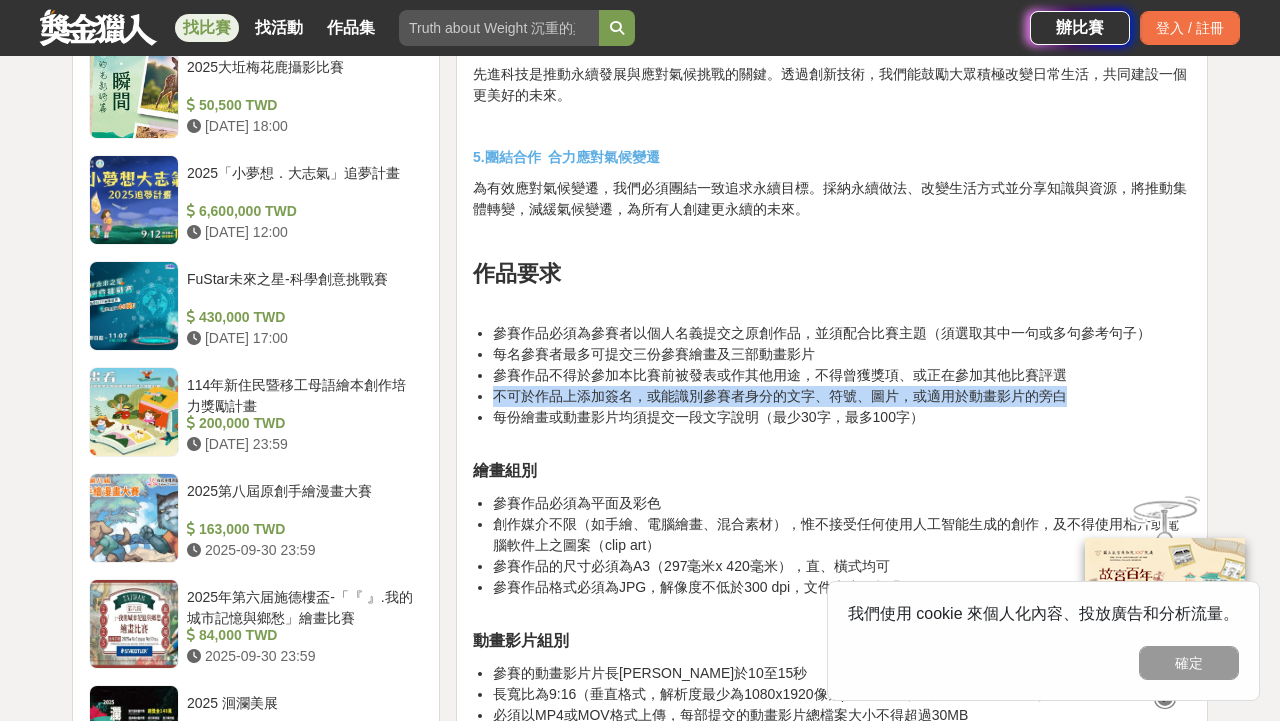 click on "不可於作品上添加簽名，或能識別參賽者身分的文字、符號、圖片，或適用於動畫影片的旁白" at bounding box center (780, 396) 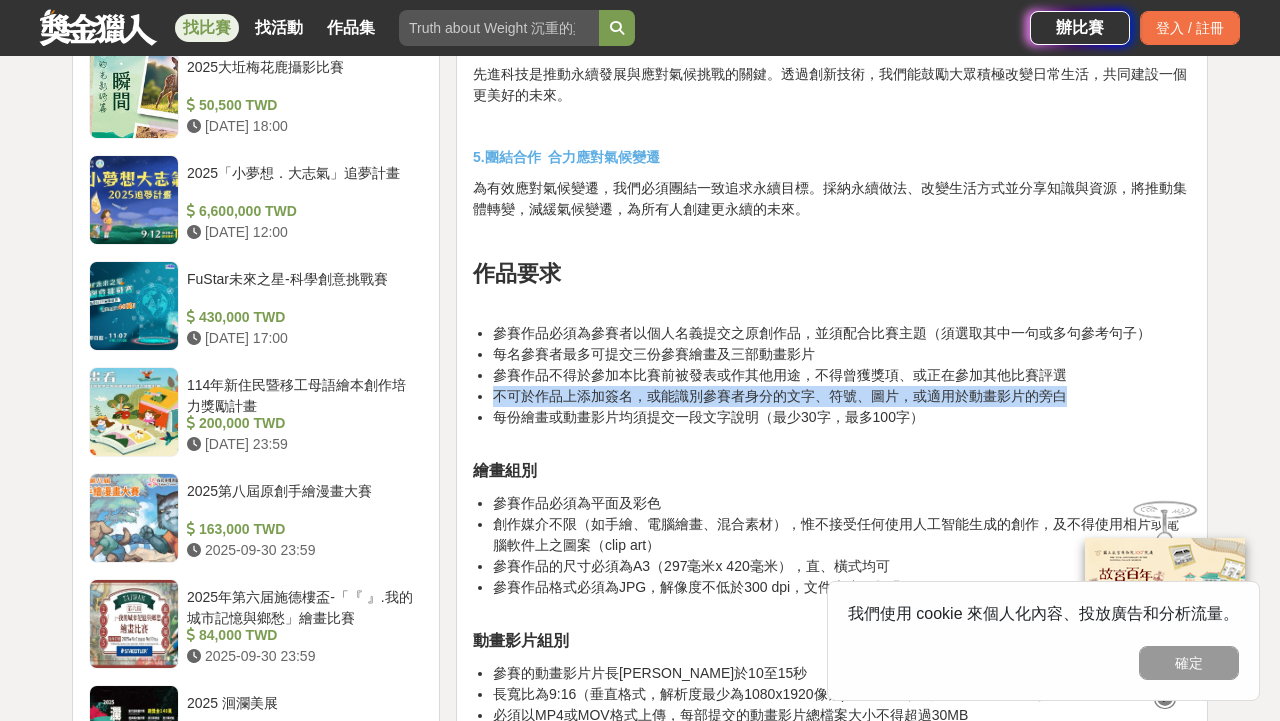 click on "每份繪畫或動畫影片均須提交一段文字說明（最少30字，最多100字）" at bounding box center (708, 417) 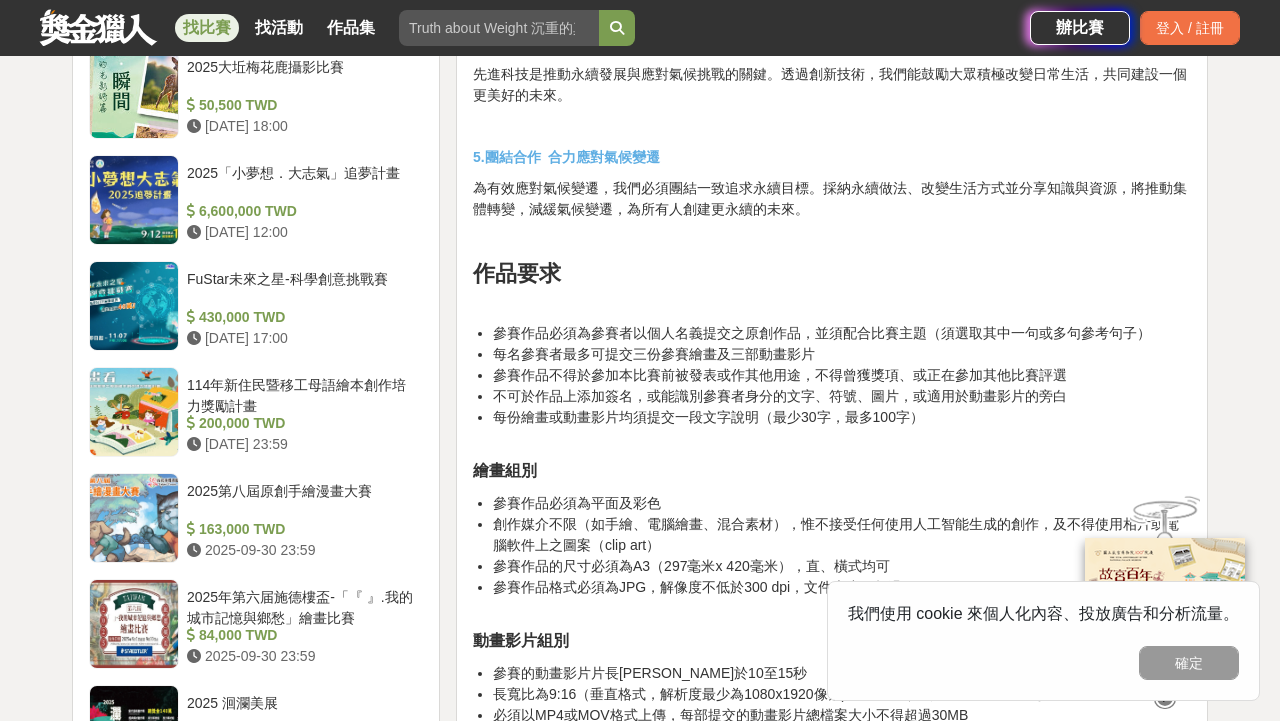 click on "每份繪畫或動畫影片均須提交一段文字說明（最少30字，最多100字）" at bounding box center (708, 417) 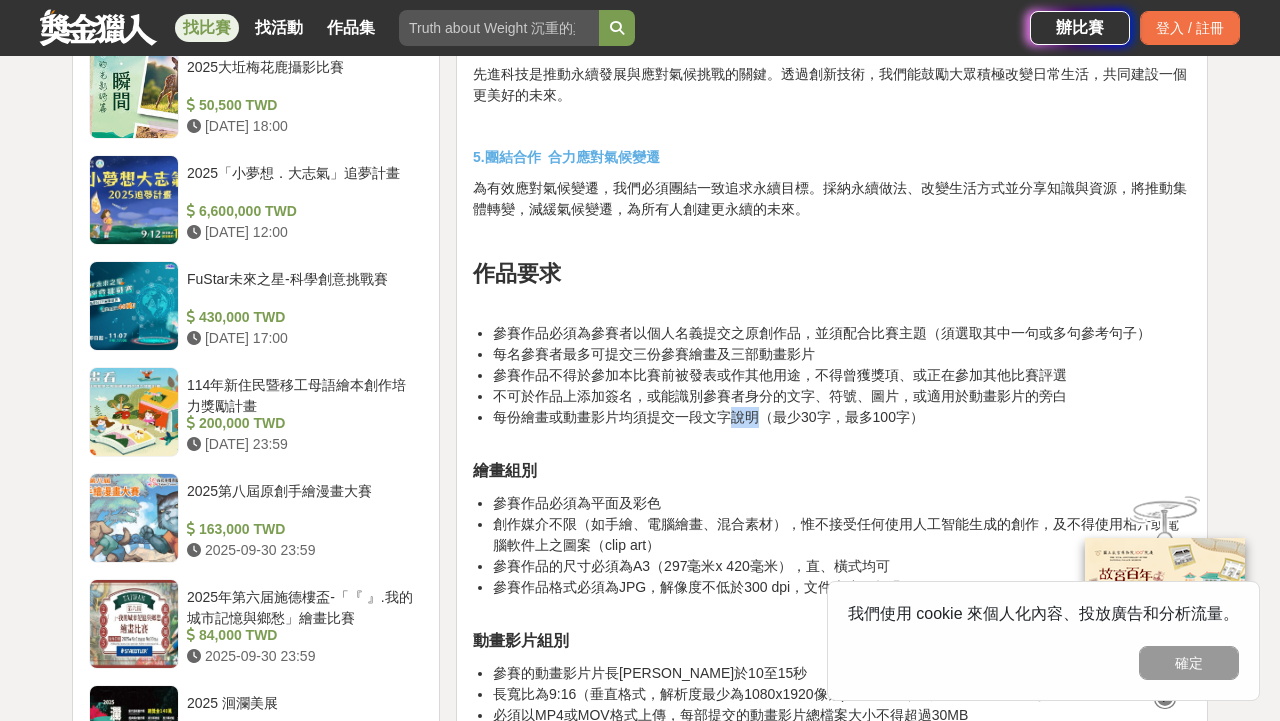 click on "每份繪畫或動畫影片均須提交一段文字說明（最少30字，最多100字）" at bounding box center (708, 417) 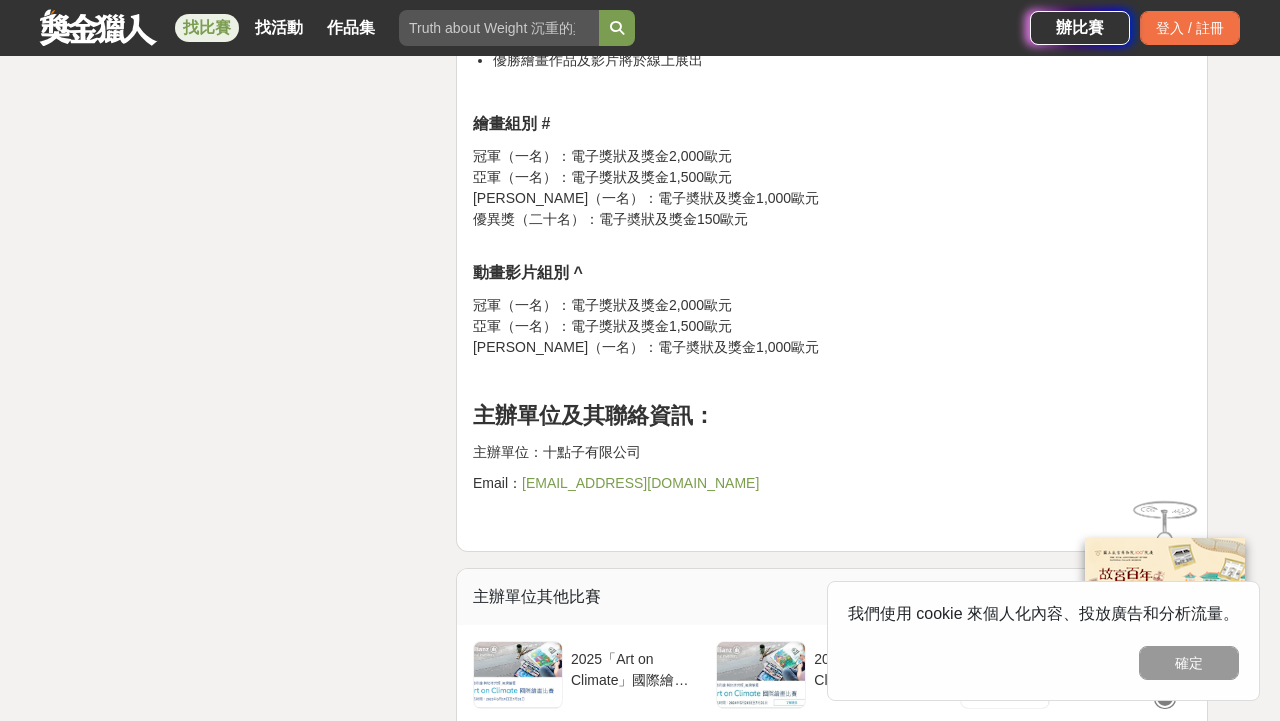 scroll, scrollTop: 3067, scrollLeft: 0, axis: vertical 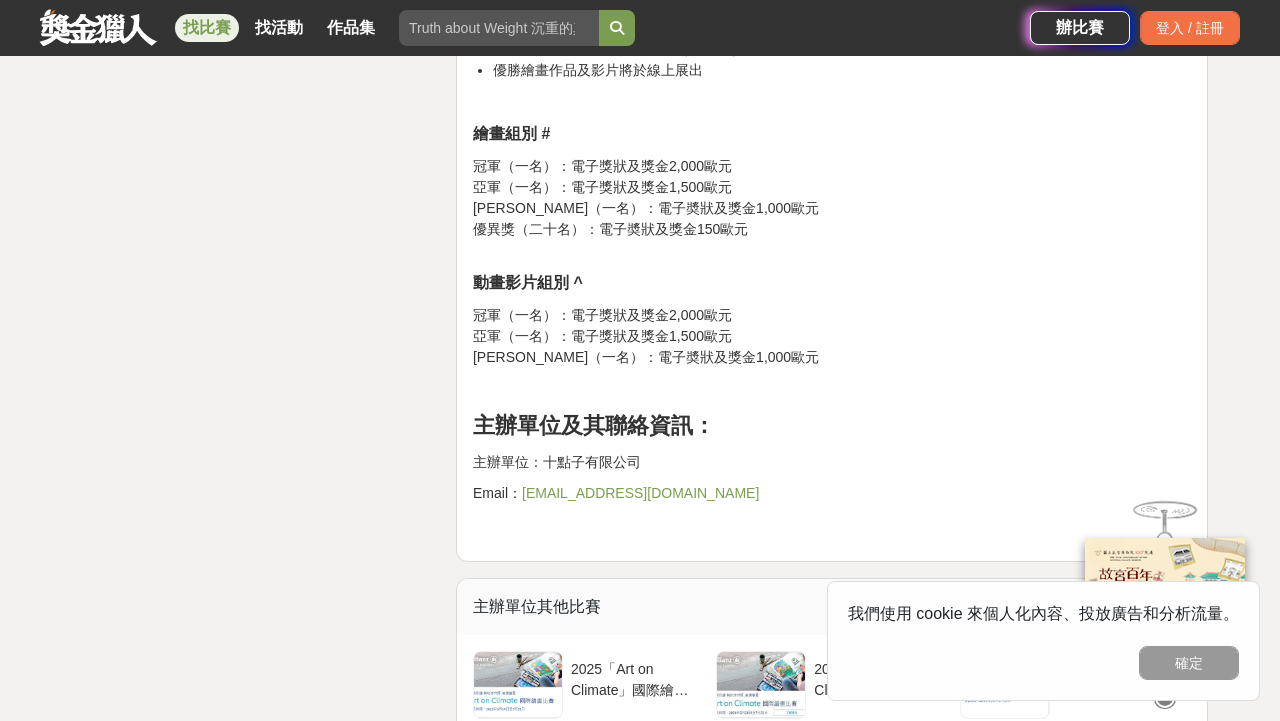 click on "artonclimate@fingertips.hk" at bounding box center (640, 493) 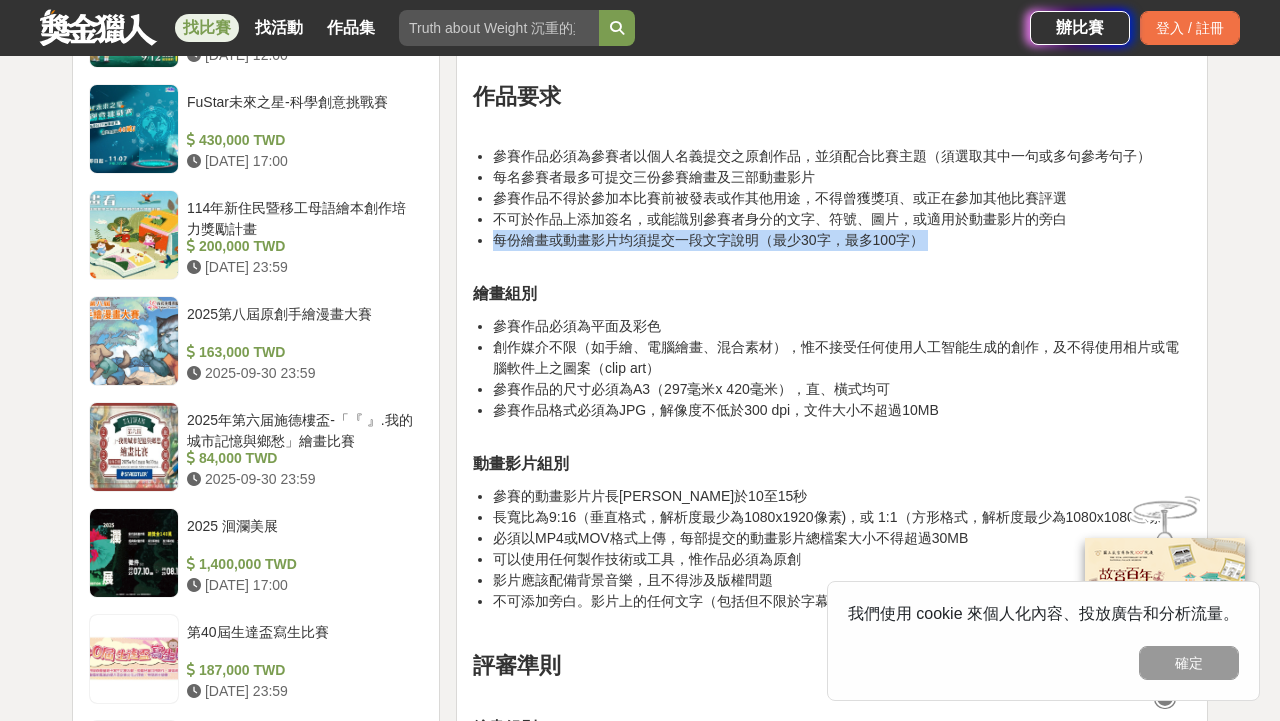 scroll, scrollTop: 1873, scrollLeft: 0, axis: vertical 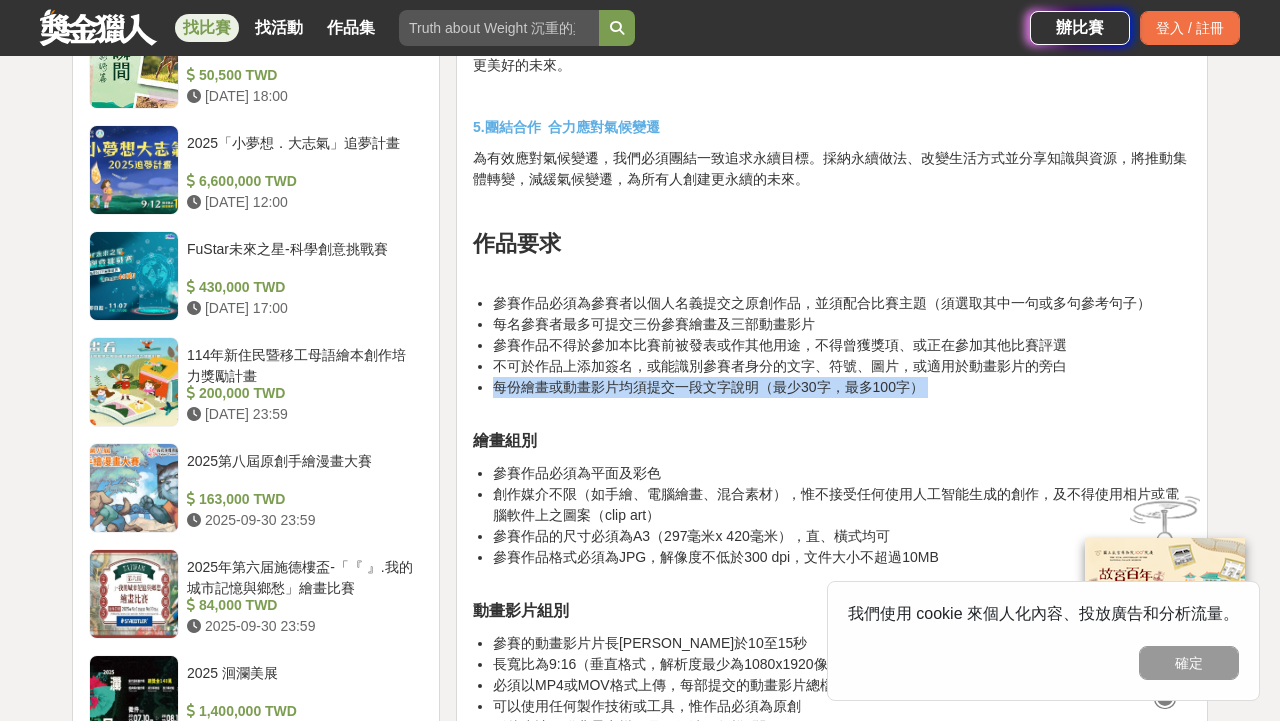 click on "每份繪畫或動畫影片均須提交一段文字說明（最少30字，最多100字）" at bounding box center [842, 398] 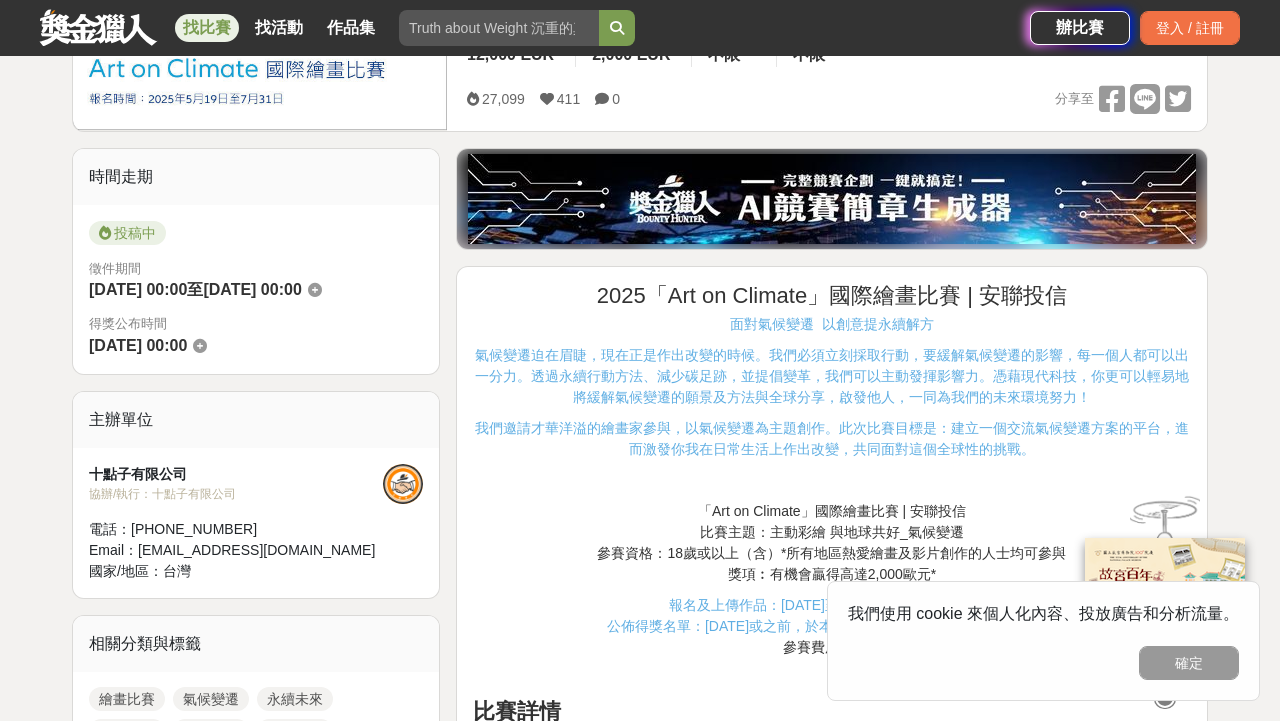 scroll, scrollTop: 404, scrollLeft: 0, axis: vertical 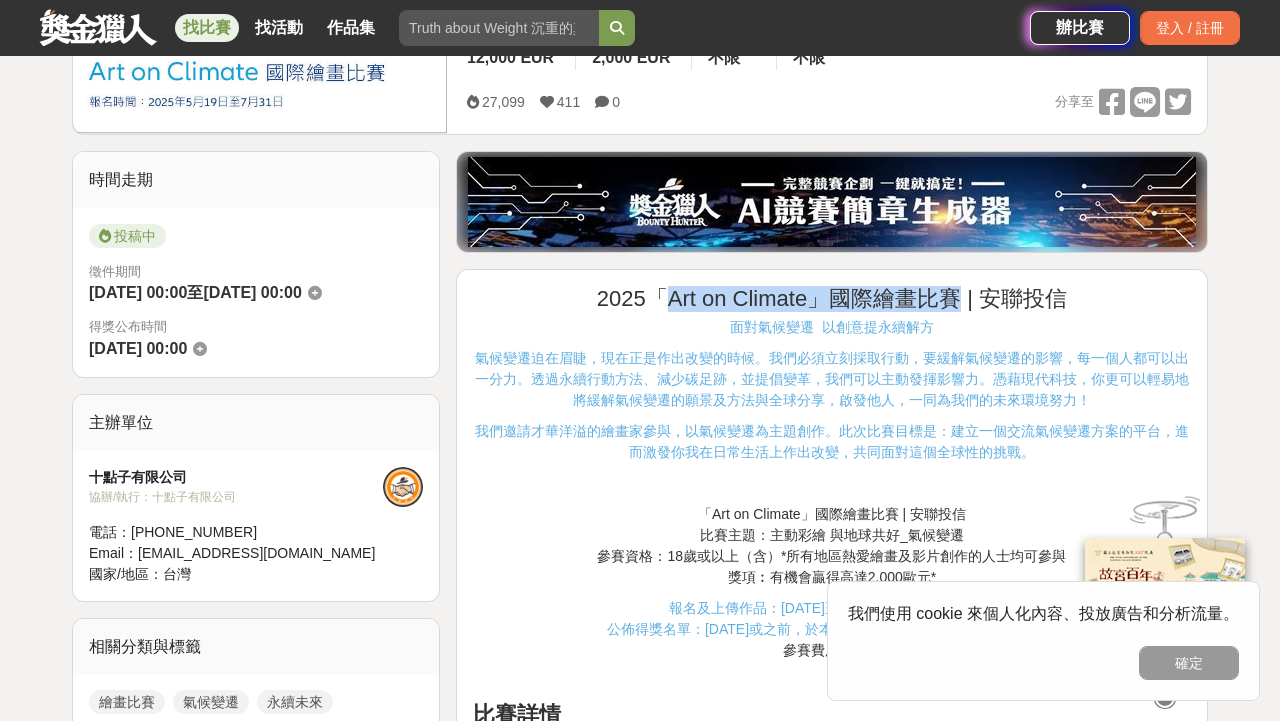 drag, startPoint x: 669, startPoint y: 298, endPoint x: 956, endPoint y: 303, distance: 287.04355 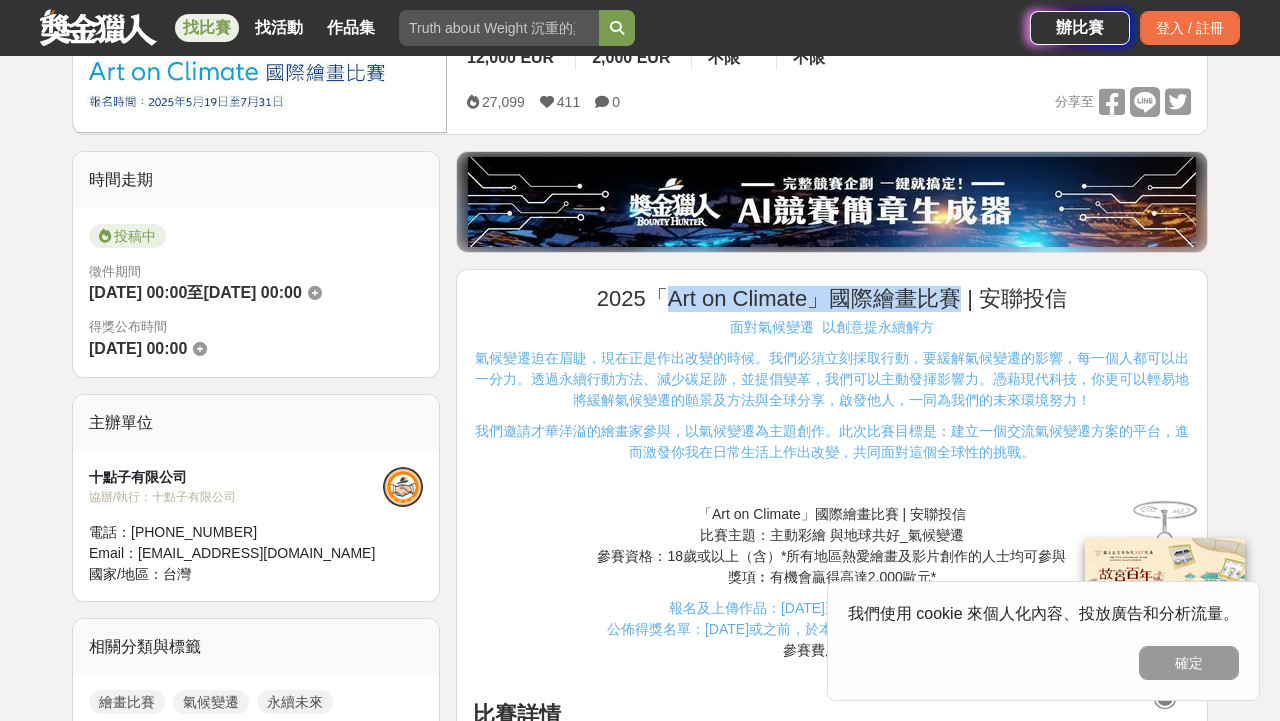 click on "2025「Art on Climate」國際繪畫比賽 | 安聯投信" at bounding box center [832, 298] 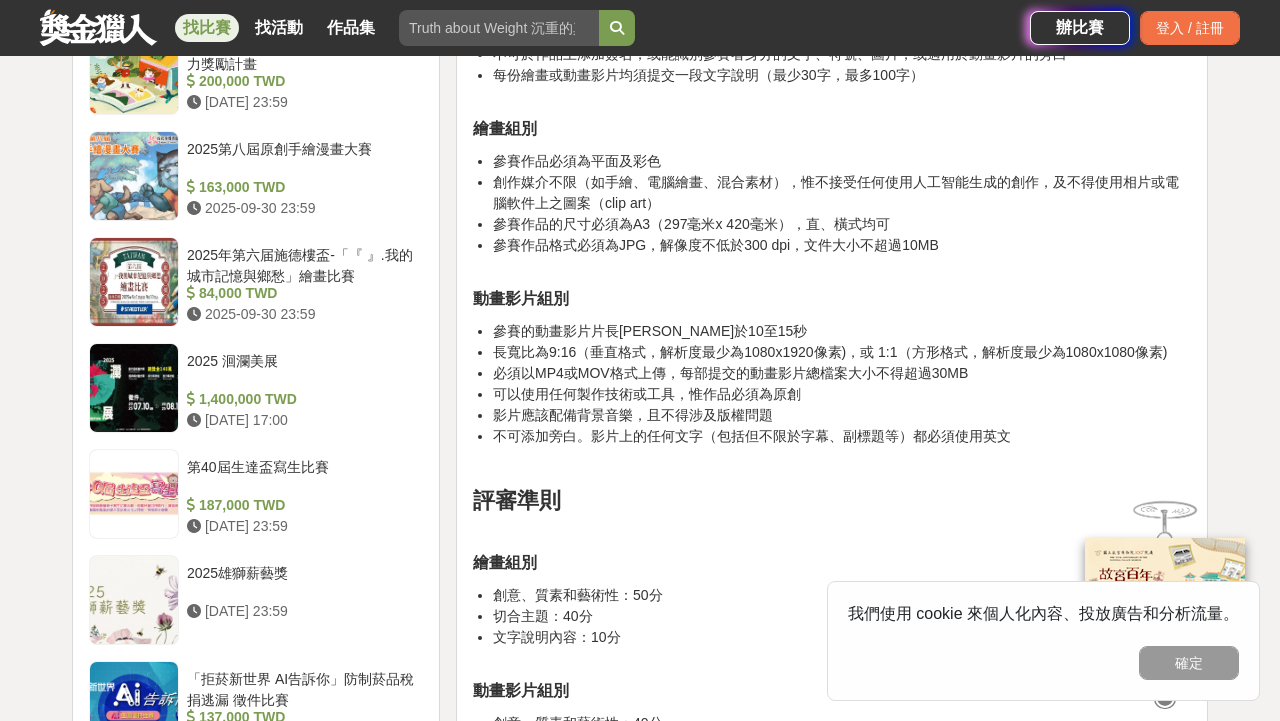 scroll, scrollTop: 2182, scrollLeft: 0, axis: vertical 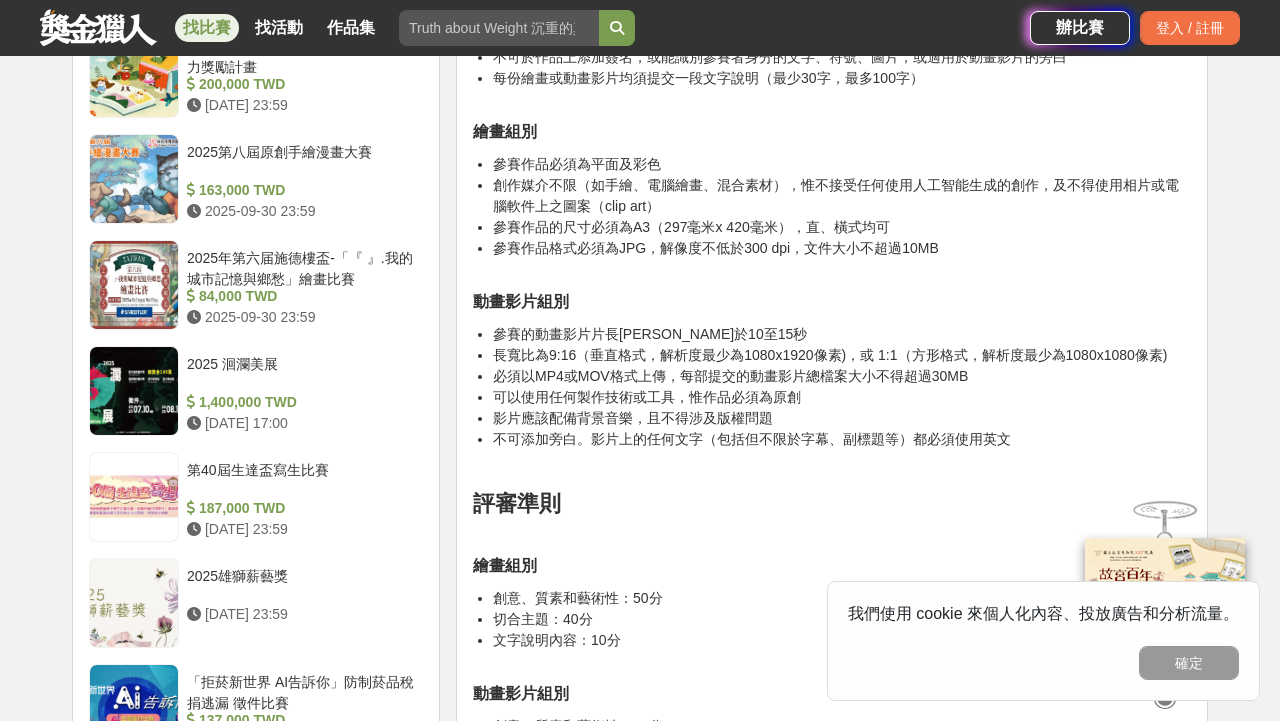 click on "參賽作品的尺寸必須為A3（297毫米x 420毫米），直、橫式均可" at bounding box center (691, 227) 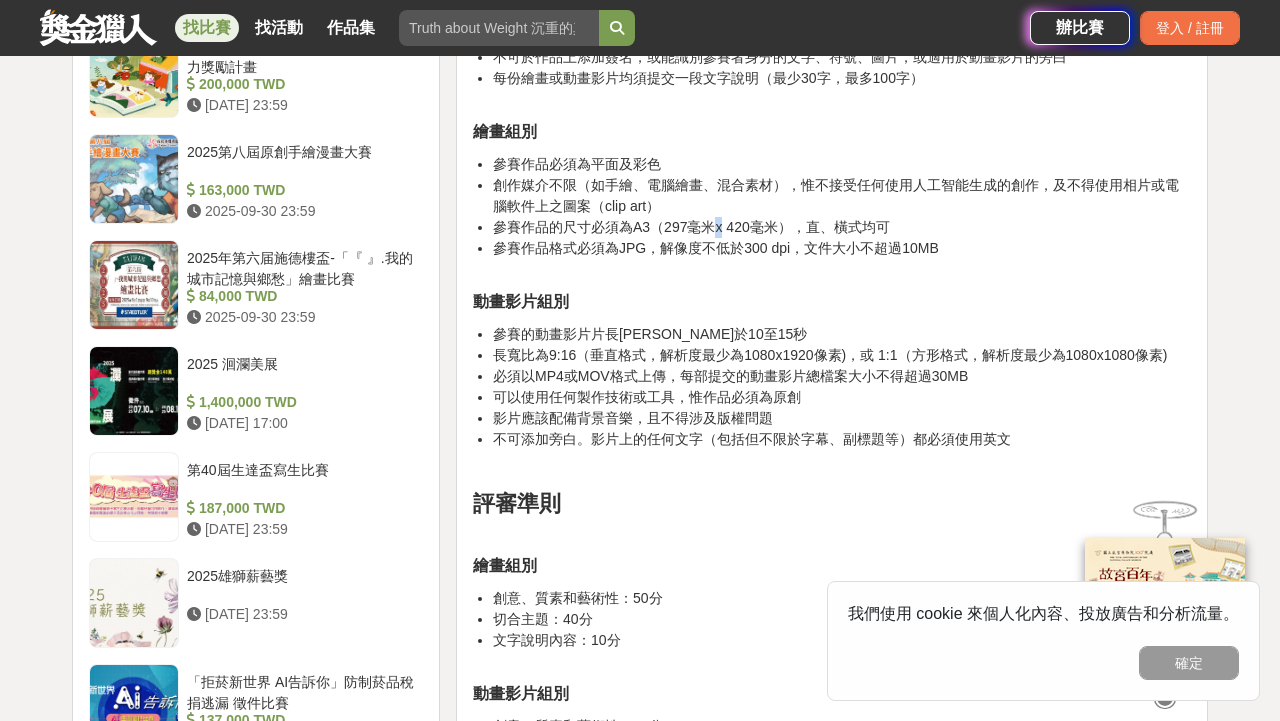 click on "參賽作品的尺寸必須為A3（297毫米x 420毫米），直、橫式均可" at bounding box center (691, 227) 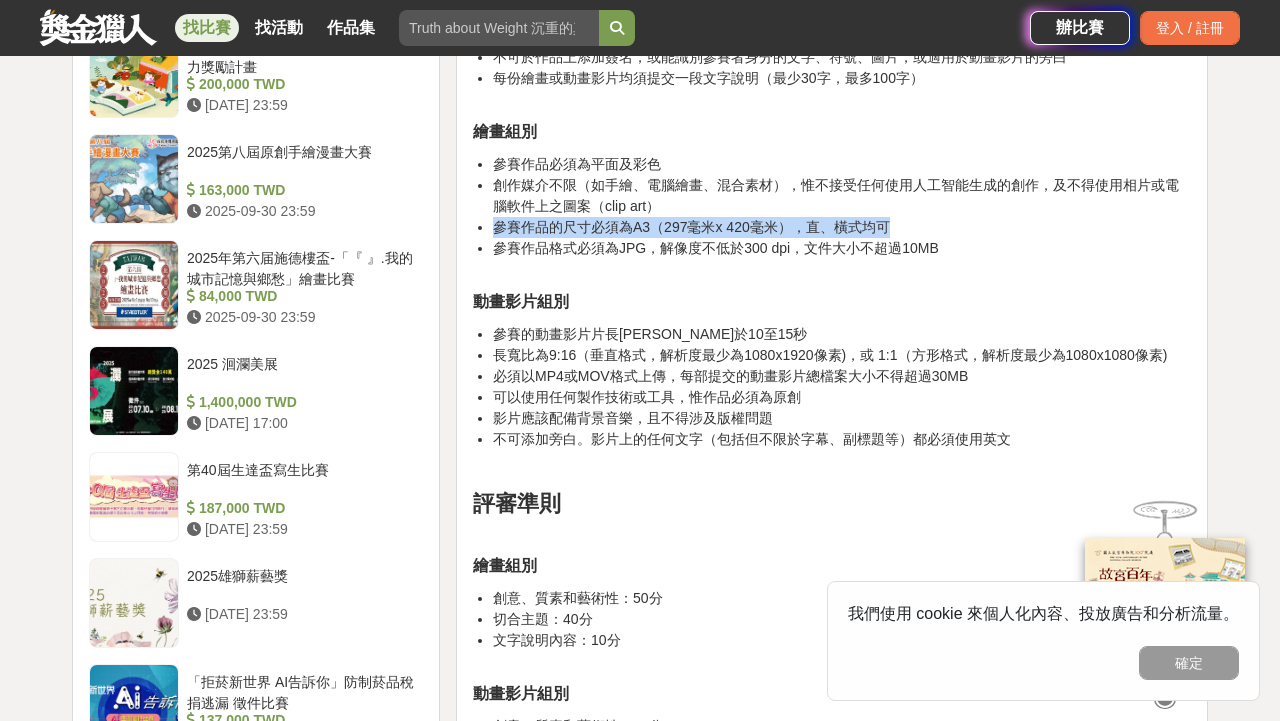 click on "參賽作品的尺寸必須為A3（297毫米x 420毫米），直、橫式均可" at bounding box center [691, 227] 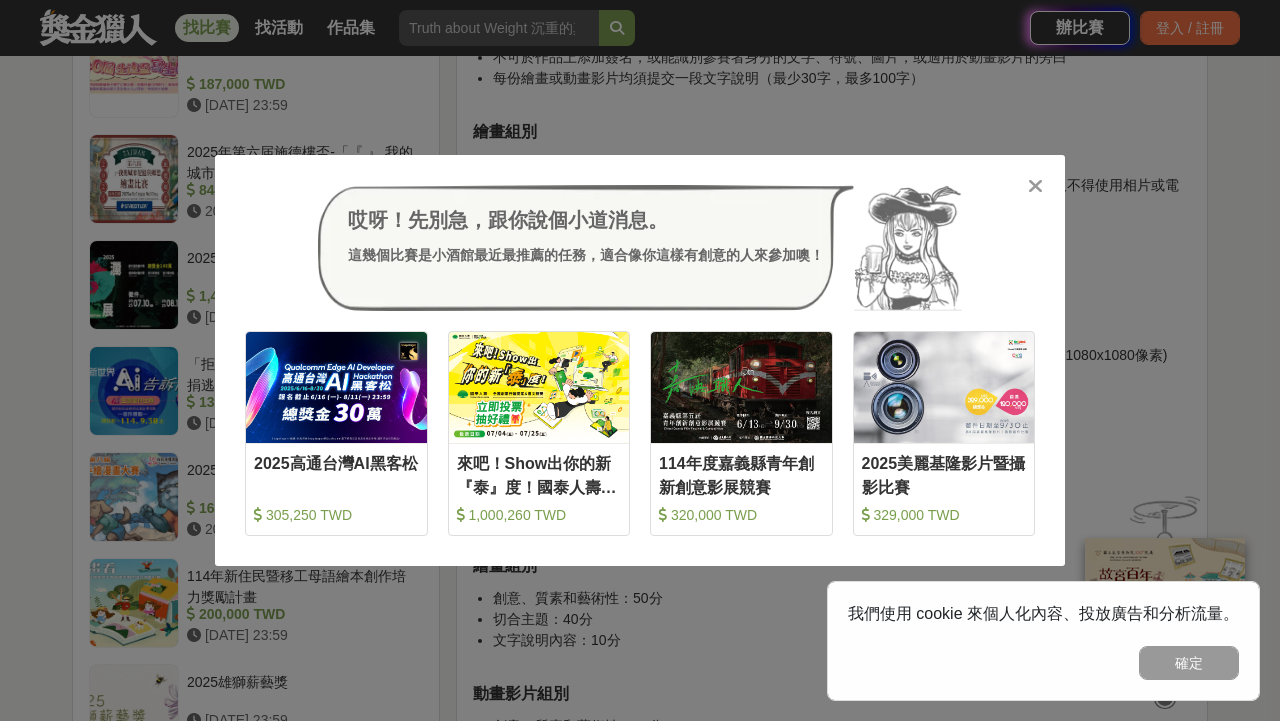click at bounding box center (1035, 186) 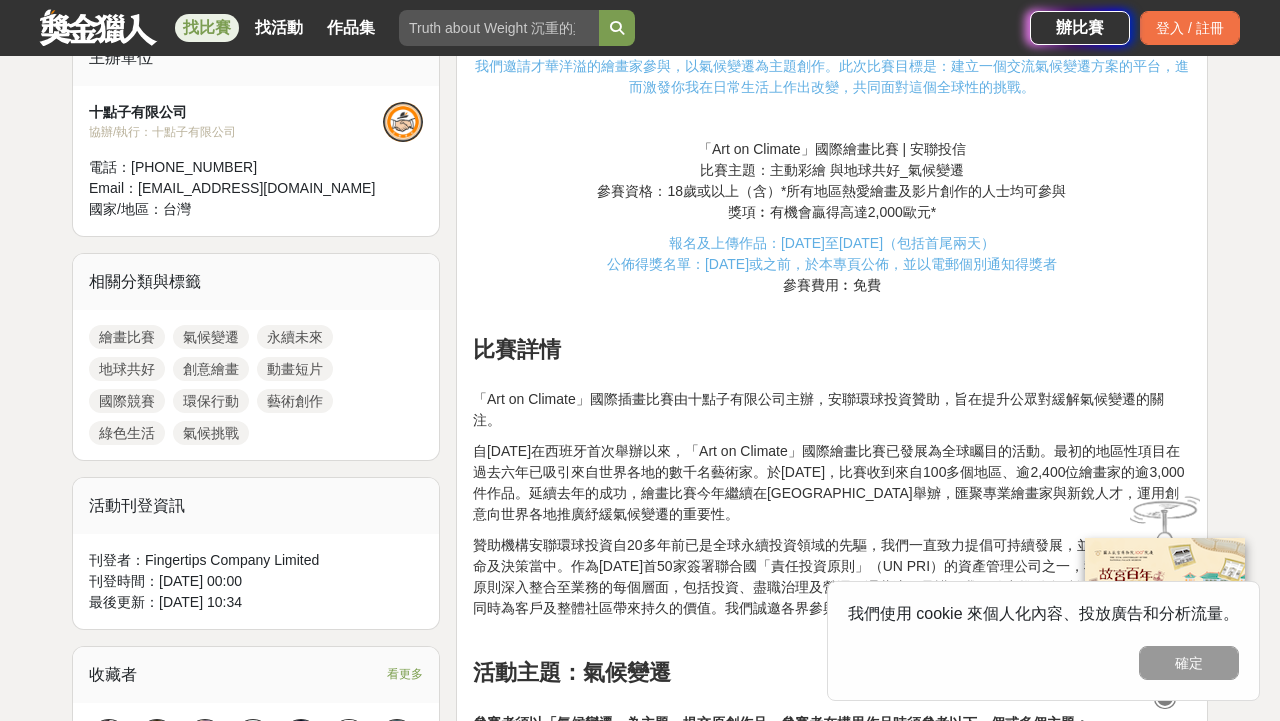 scroll, scrollTop: 768, scrollLeft: 0, axis: vertical 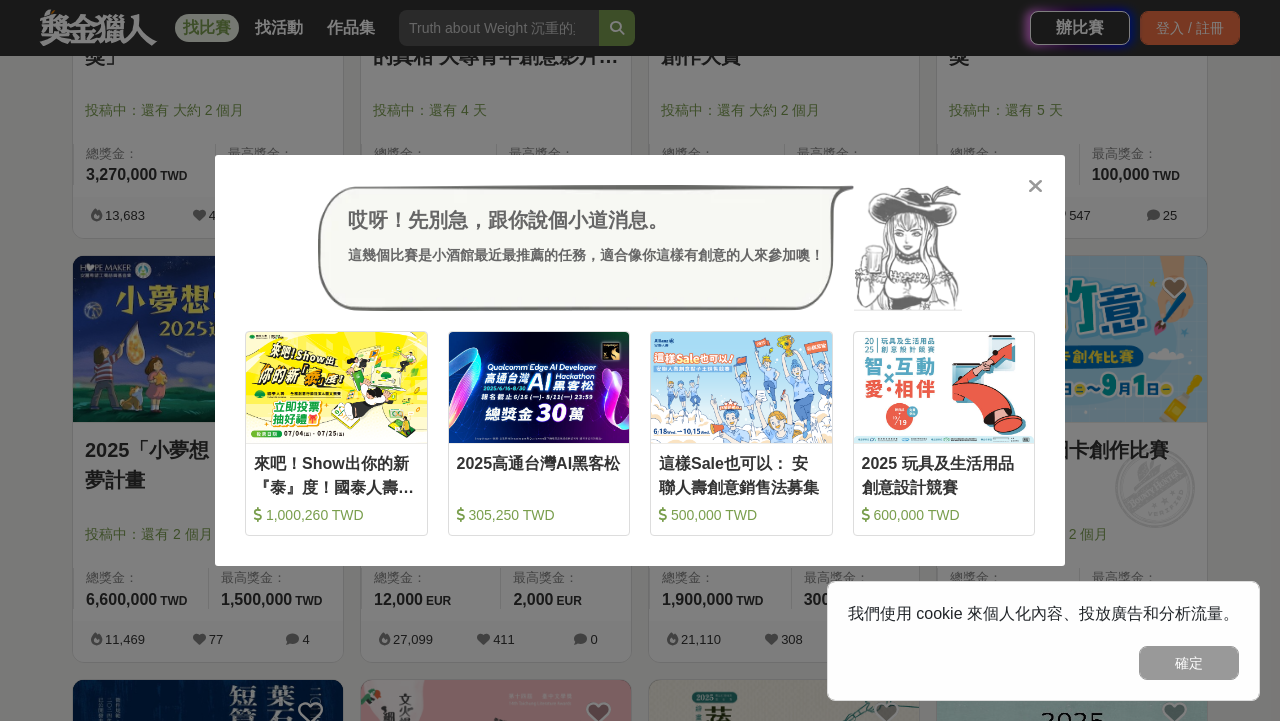 click at bounding box center [1035, 186] 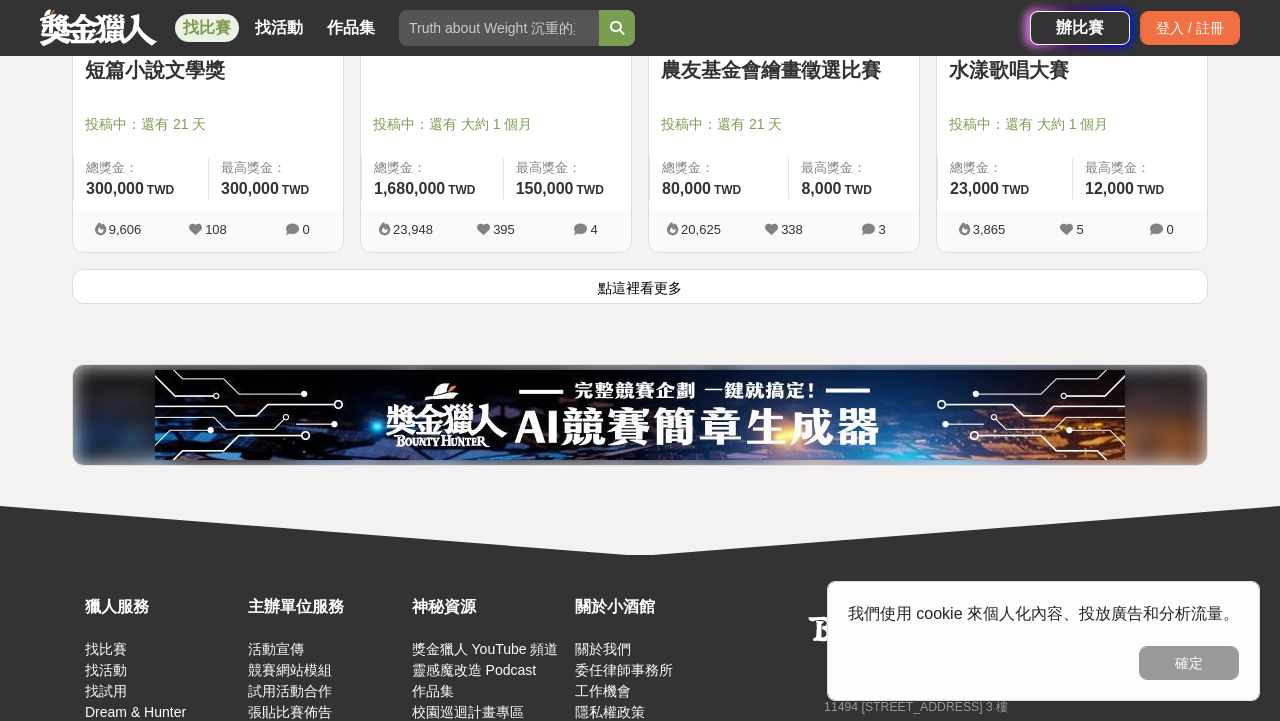 scroll, scrollTop: 2735, scrollLeft: 0, axis: vertical 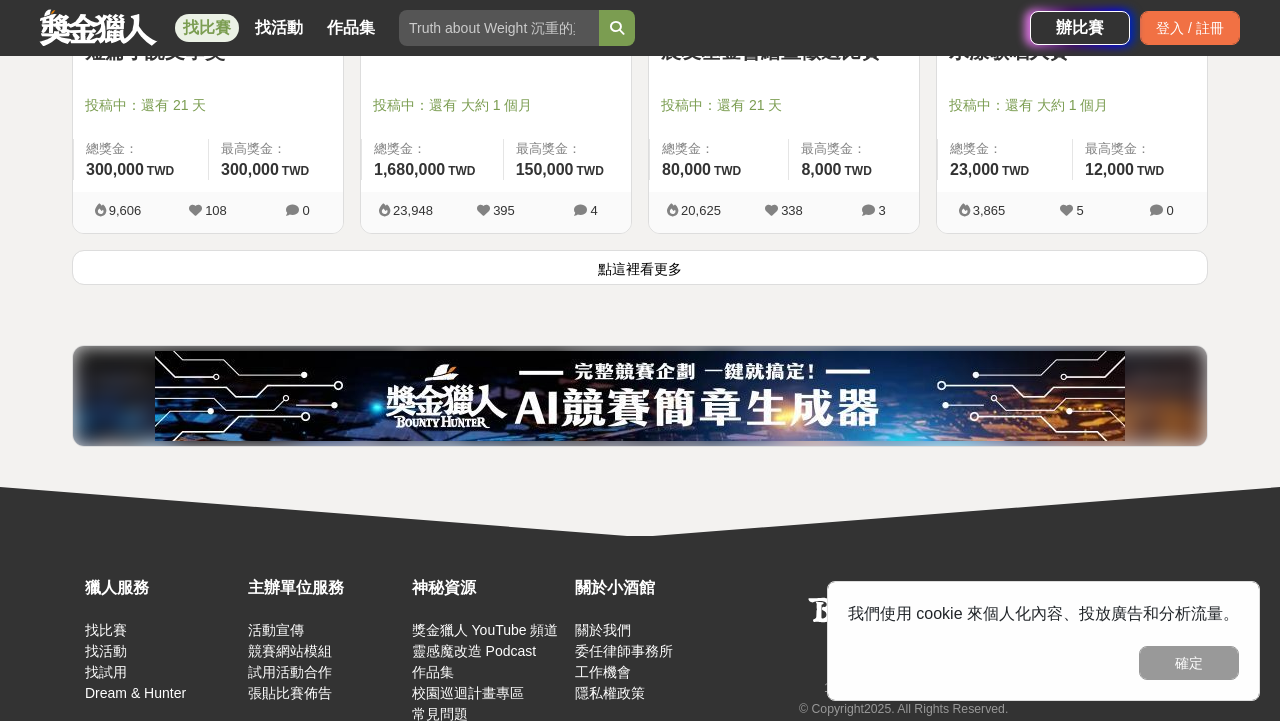 click on "點這裡看更多" at bounding box center (640, 267) 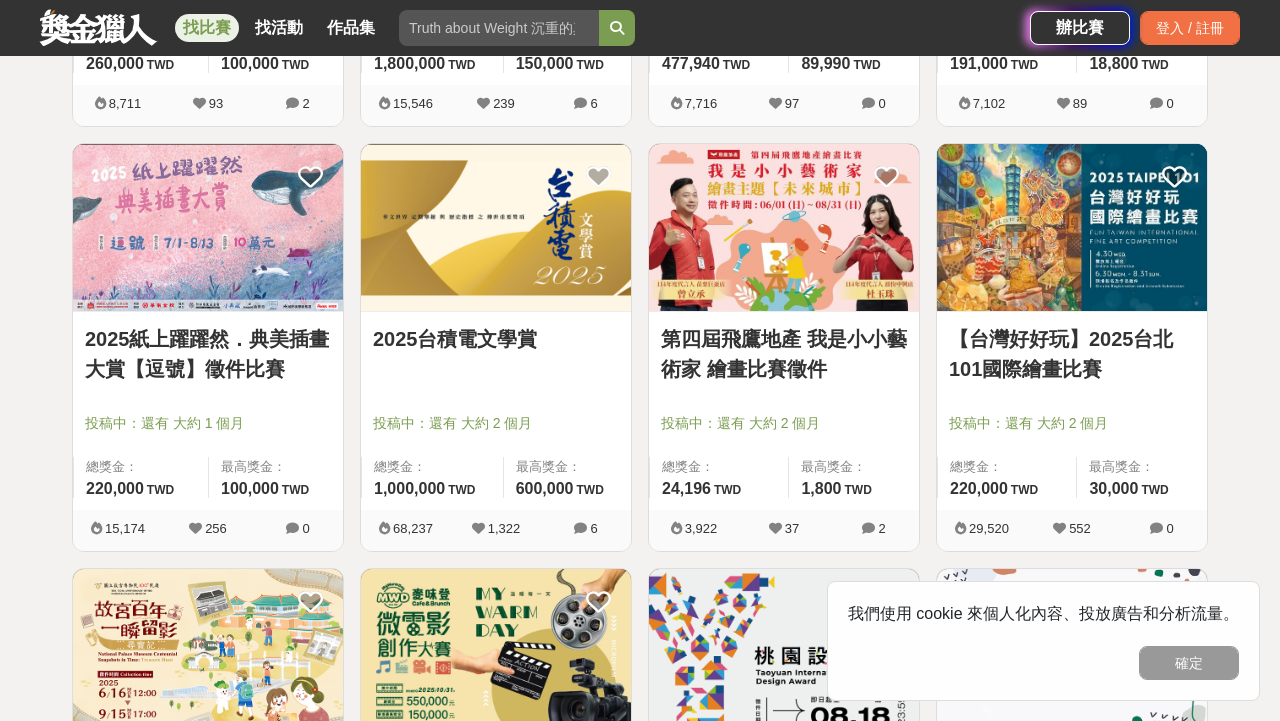 scroll, scrollTop: 3262, scrollLeft: 0, axis: vertical 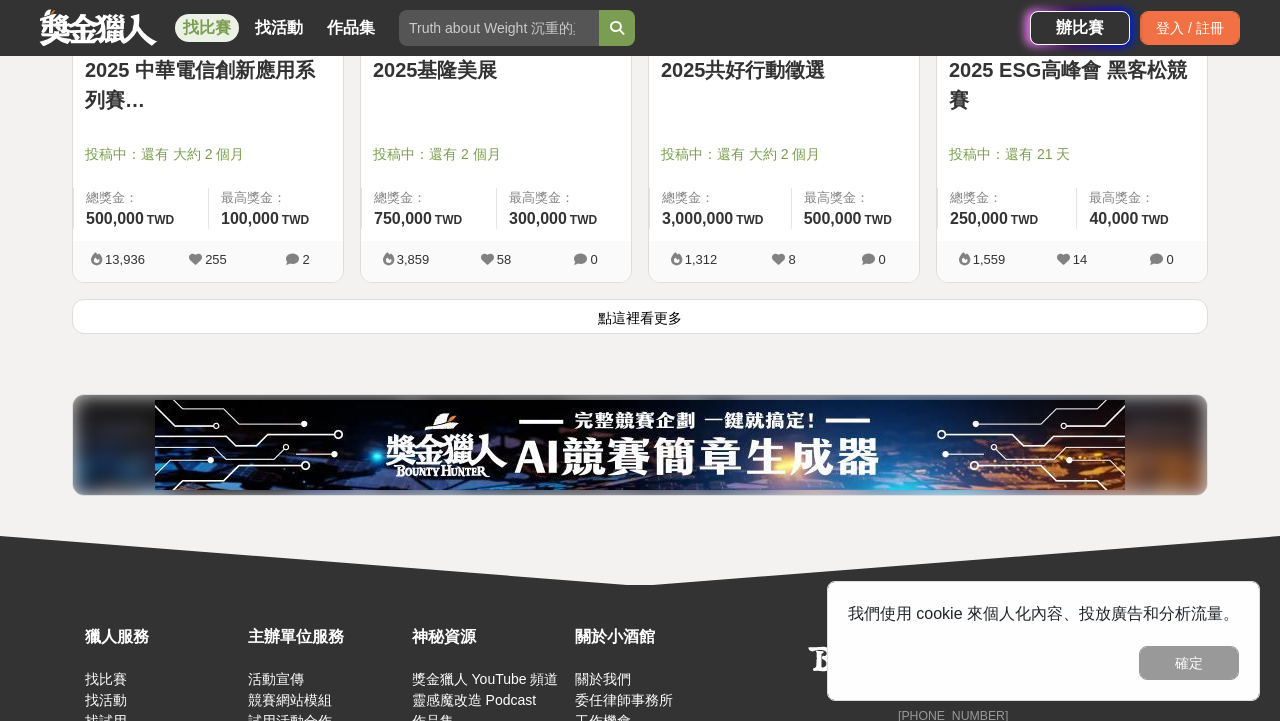 click on "點這裡看更多" at bounding box center (640, 316) 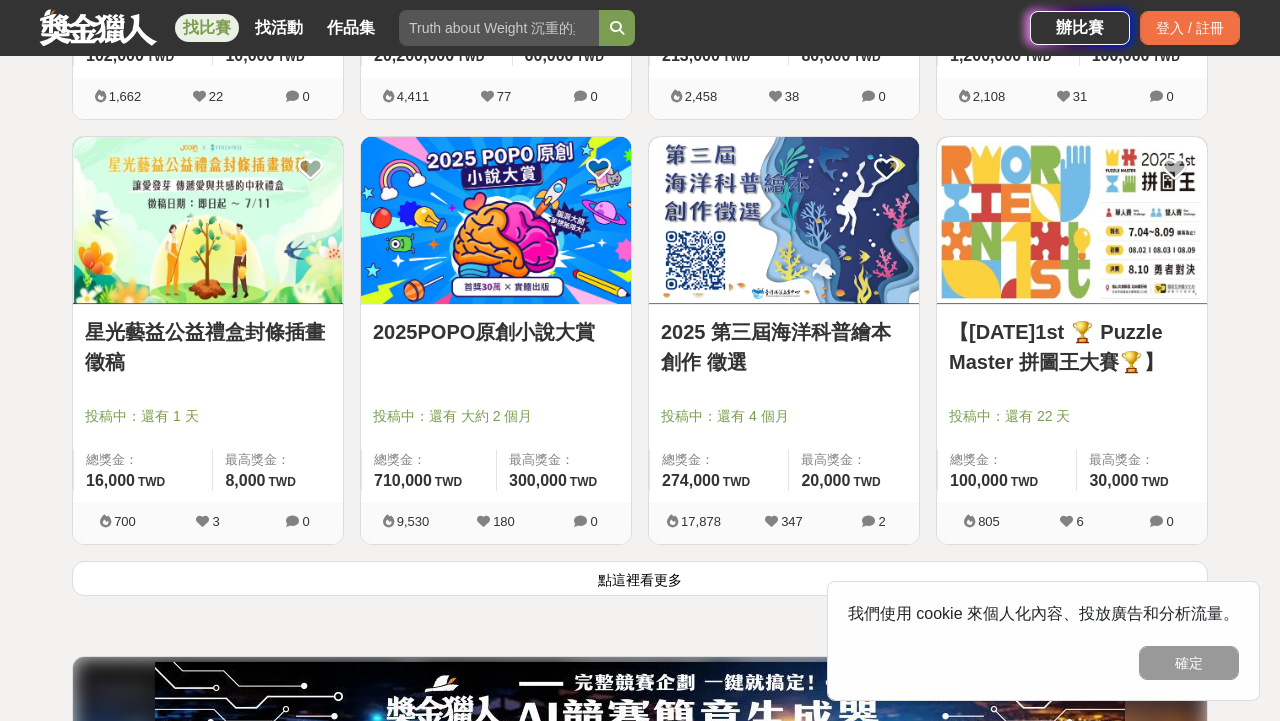 scroll, scrollTop: 7533, scrollLeft: 0, axis: vertical 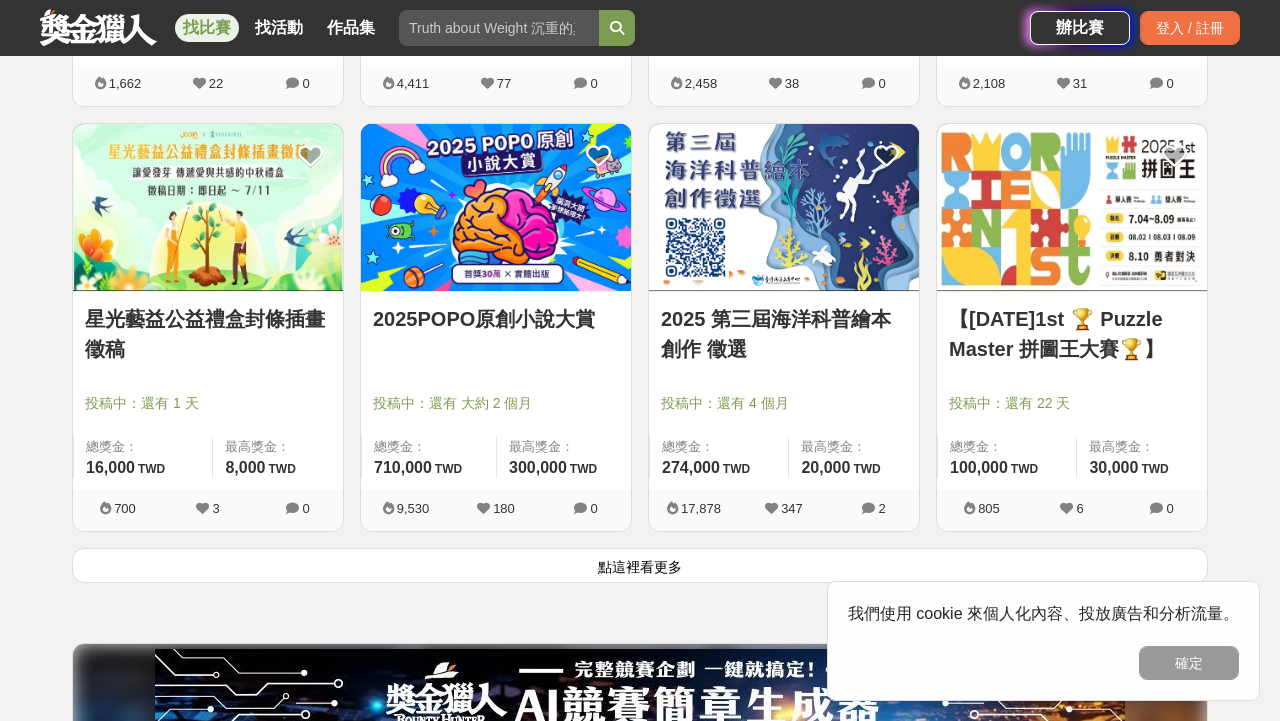click on "點這裡看更多" at bounding box center [640, 565] 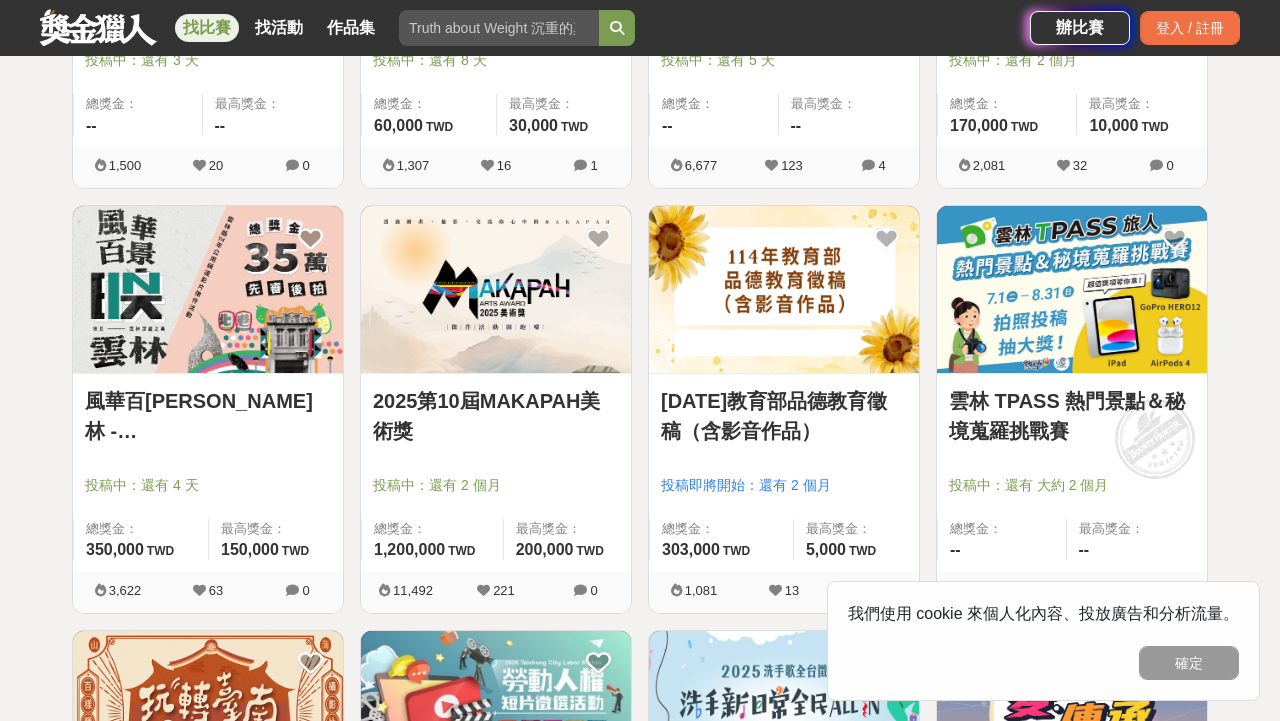 scroll, scrollTop: 8298, scrollLeft: 0, axis: vertical 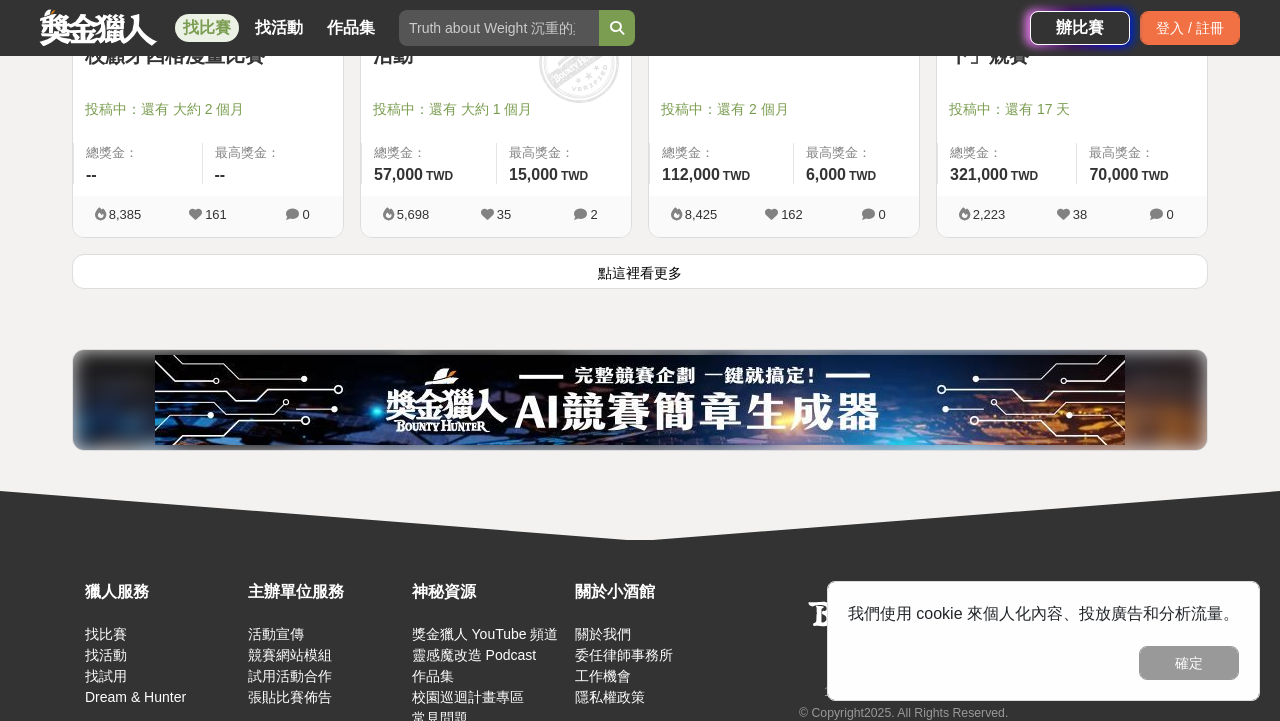 click on "點這裡看更多" at bounding box center [640, 271] 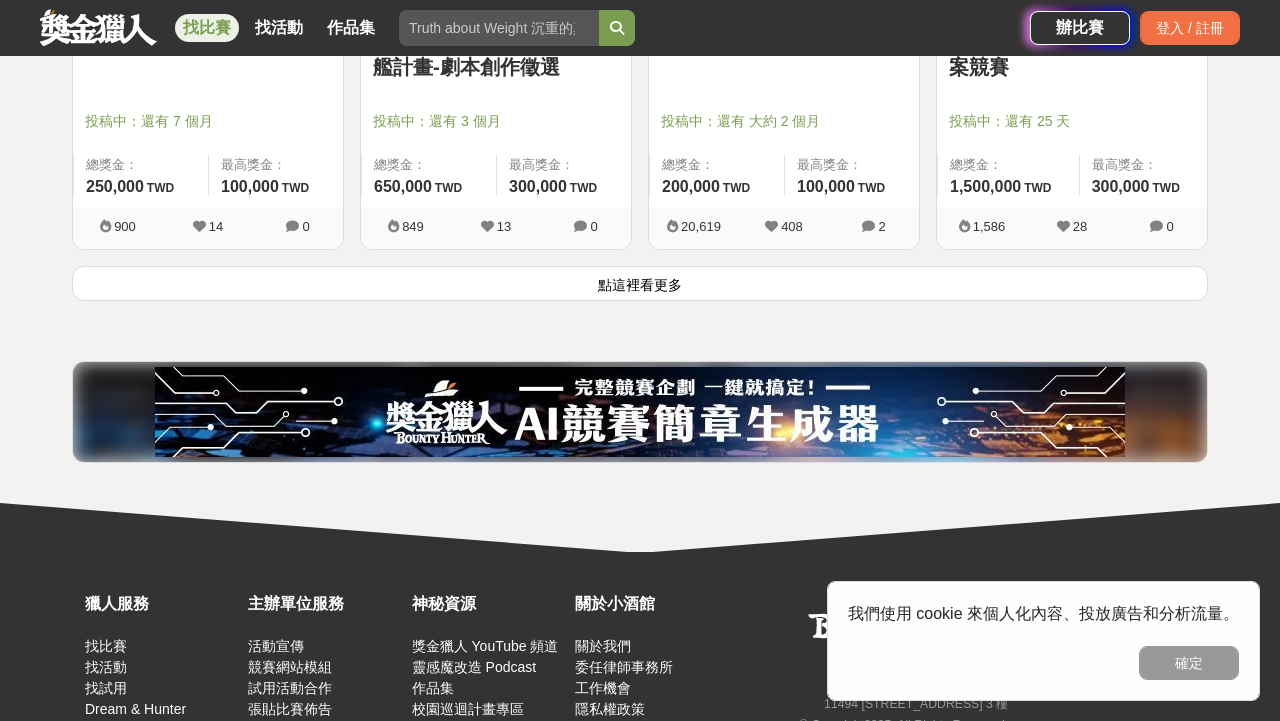 scroll, scrollTop: 12924, scrollLeft: 0, axis: vertical 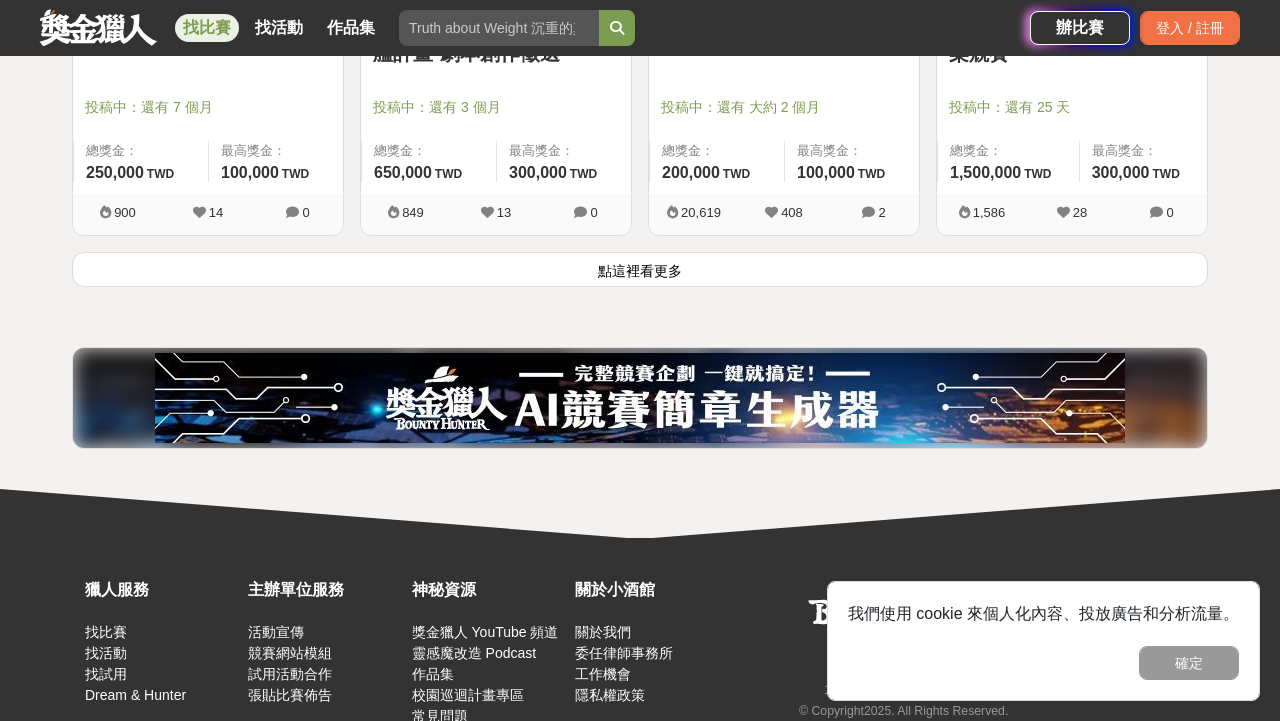 click on "點這裡看更多" at bounding box center (640, 269) 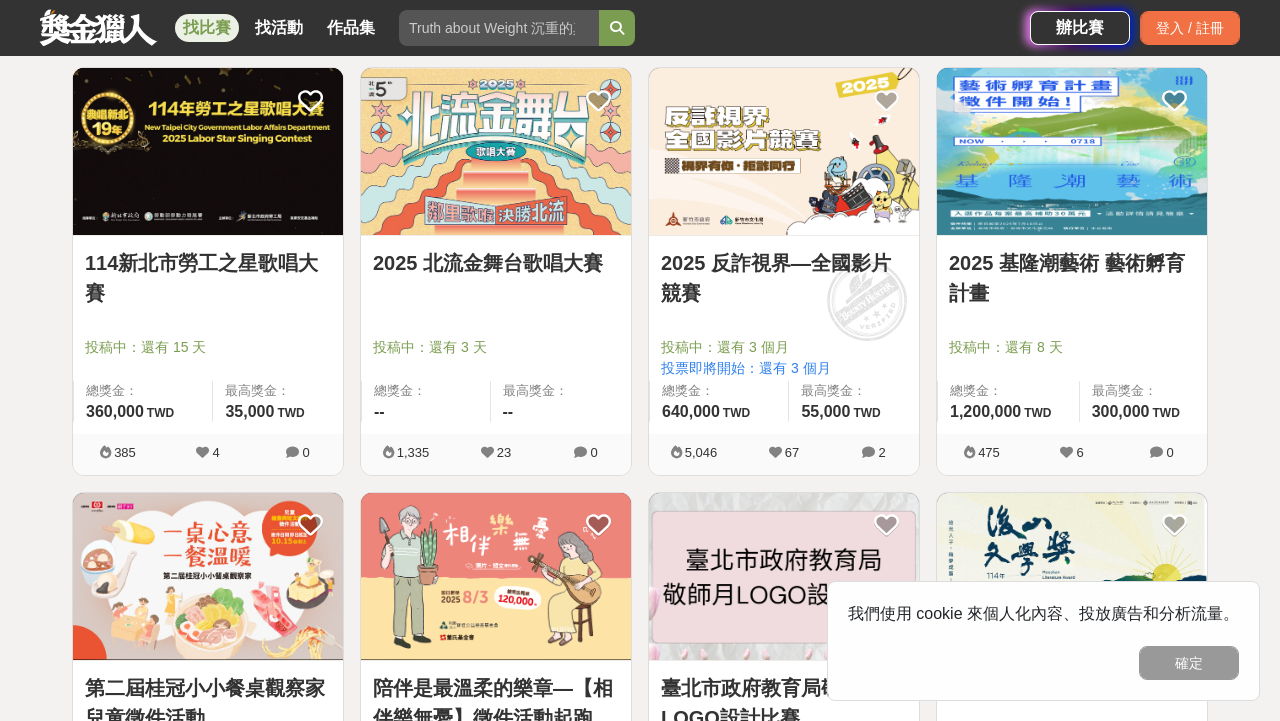 scroll, scrollTop: 13107, scrollLeft: 0, axis: vertical 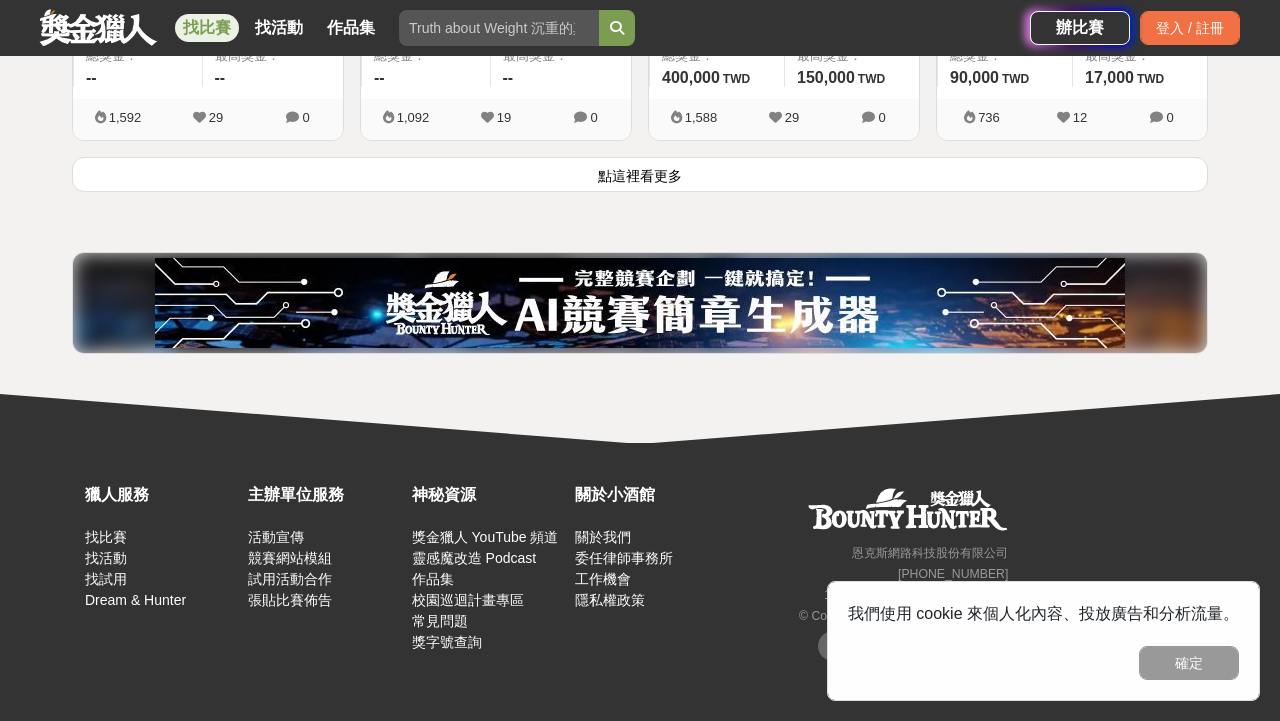 click on "點這裡看更多" at bounding box center (640, 174) 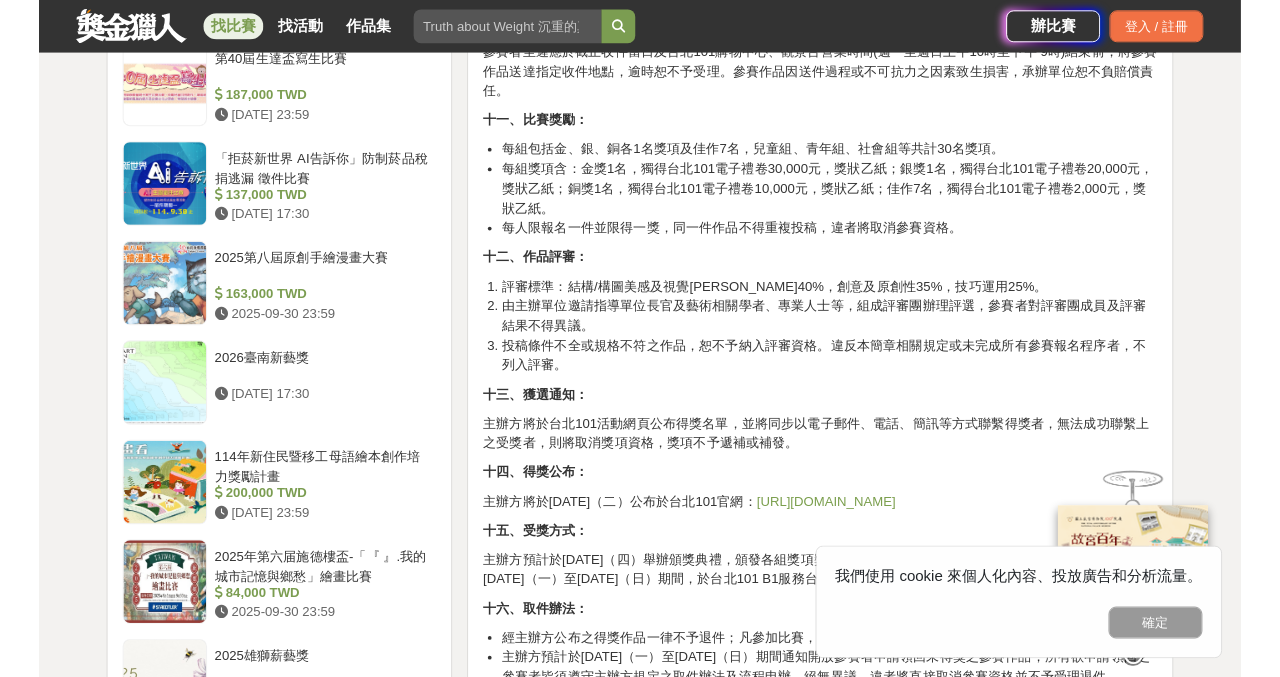 scroll, scrollTop: 2898, scrollLeft: 0, axis: vertical 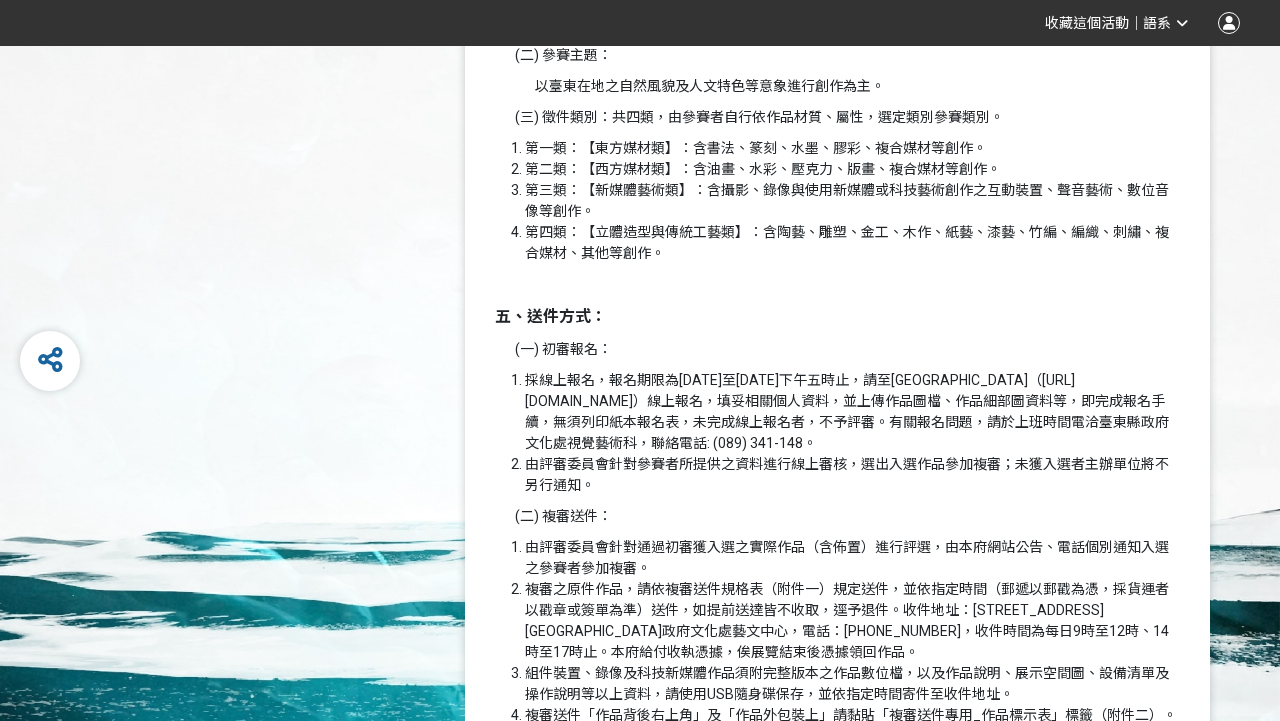 click on "由評審委員會針對通過初審獲入選之實際作品（含佈置）進行評選，由本府網站公告、電話個別通知入選之參賽者參加複審。" at bounding box center [852, 558] 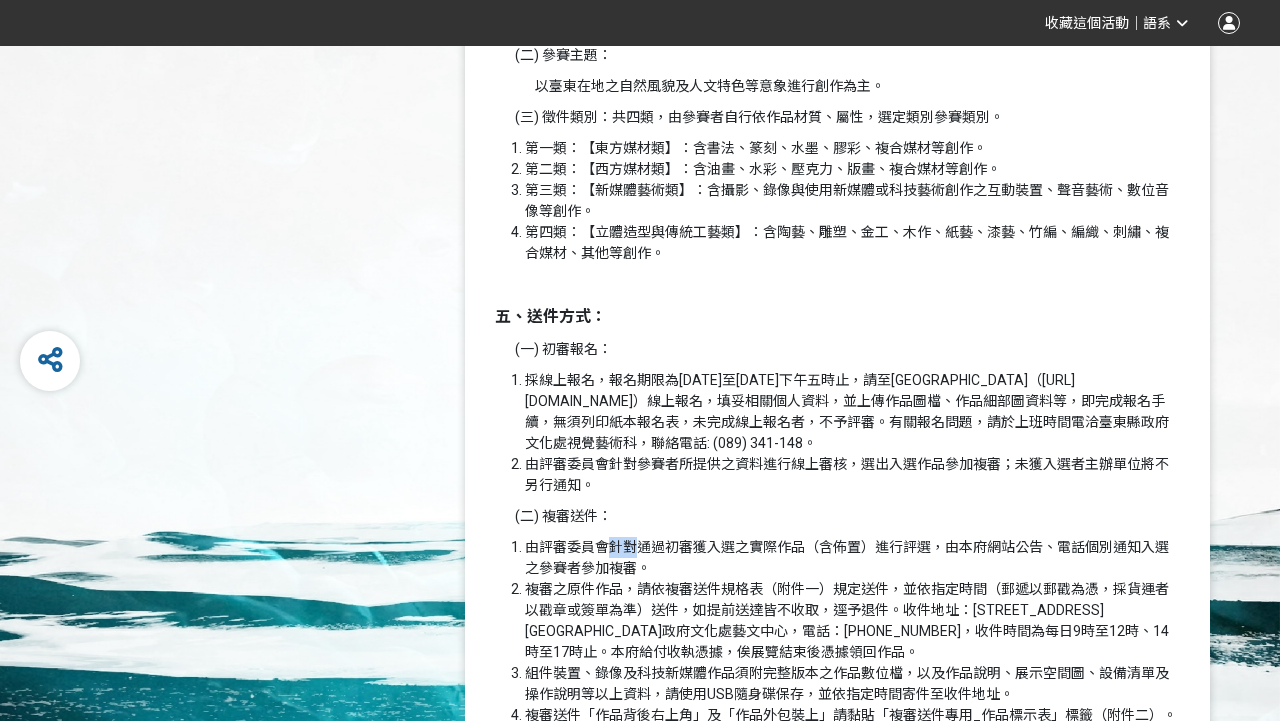 click on "由評審委員會針對通過初審獲入選之實際作品（含佈置）進行評選，由本府網站公告、電話個別通知入選之參賽者參加複審。" at bounding box center [852, 558] 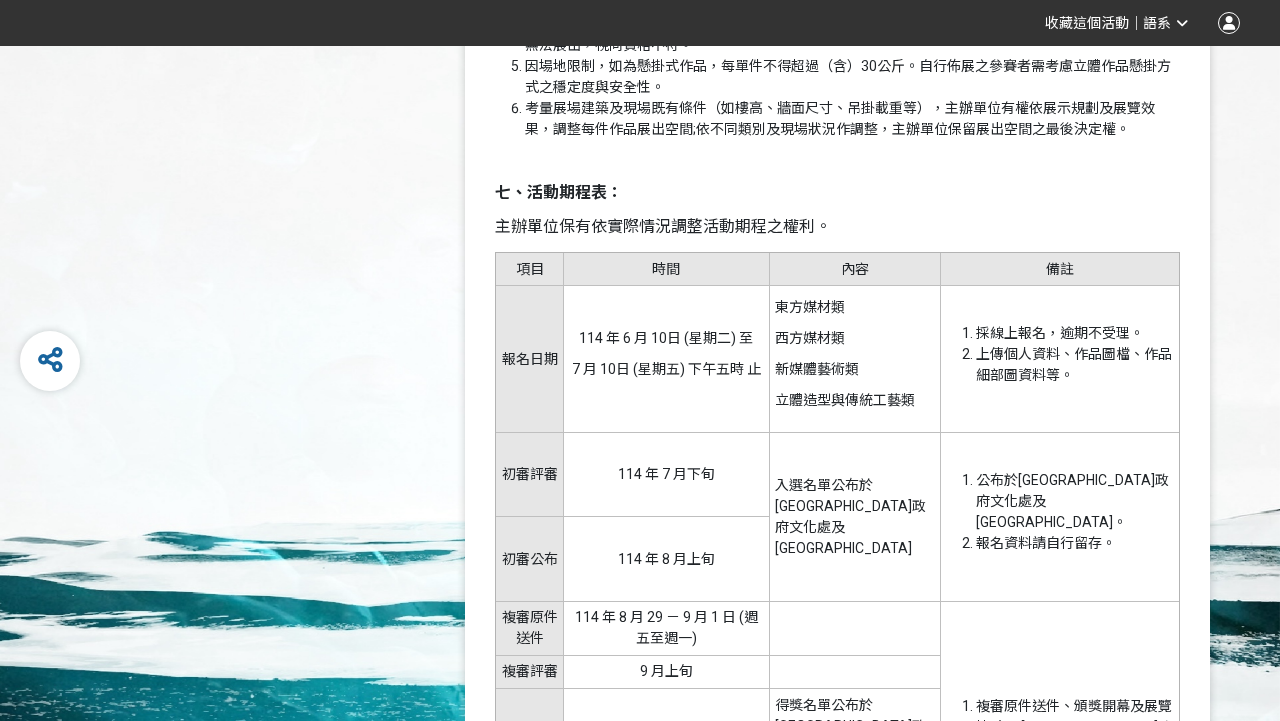 scroll, scrollTop: 2614, scrollLeft: 0, axis: vertical 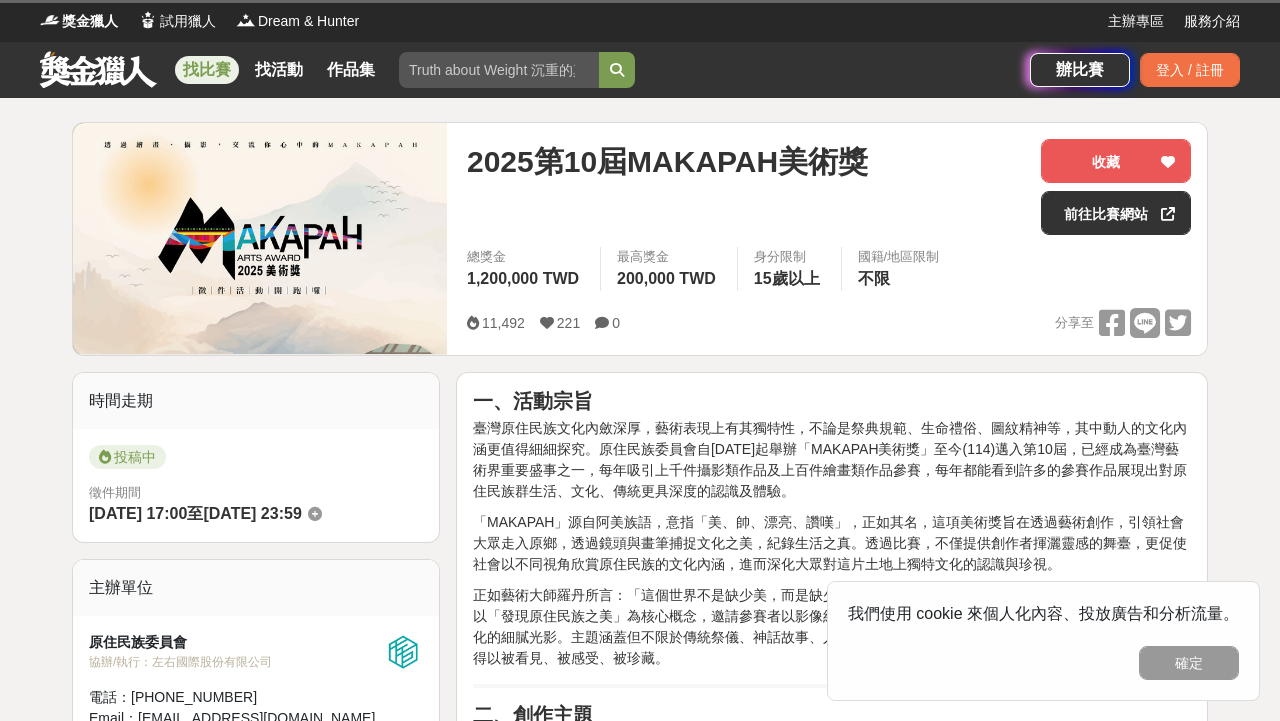 click on "臺灣原住民族文化內斂深厚，藝術表現上有其獨特性，不論是祭典規範、生命禮俗、圖紋精神等，其中動人的文化內涵更值得細細探究。原住民族委員會自[DATE]起舉辦「MAKAPAH美術獎」至今(114)邁入第10屆，已經成為臺灣藝術界重要盛事之一，每年吸引上千件攝影類作品及上百件繪畫類作品參賽，每年都能看到許多的參賽作品展現出對原住民族群生活、文化、傳統更具深度的認識及體驗。" at bounding box center (830, 459) 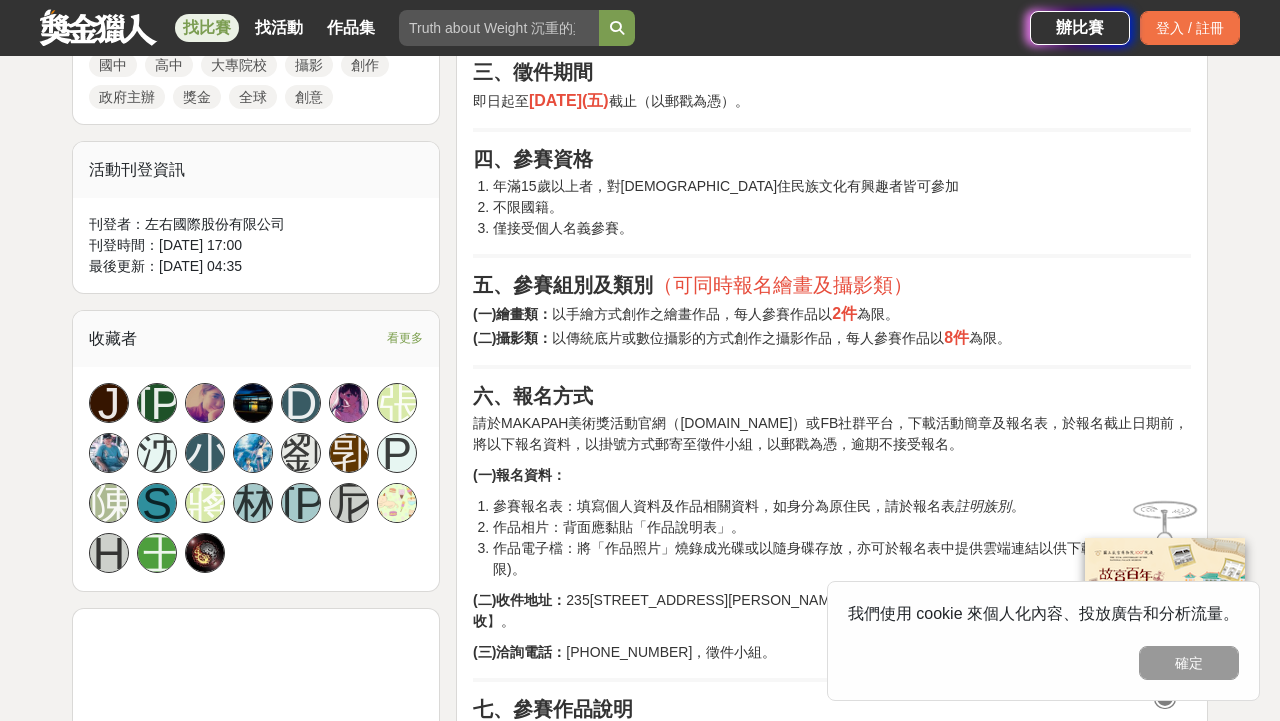 scroll, scrollTop: 1061, scrollLeft: 0, axis: vertical 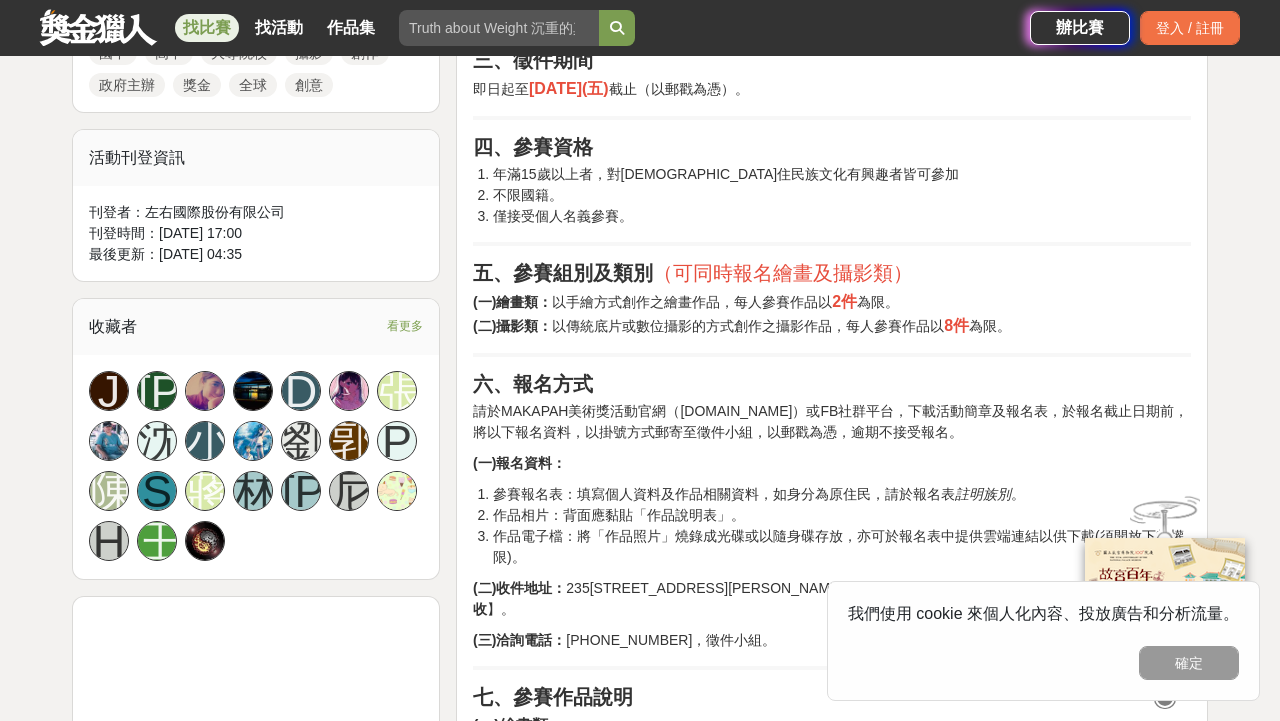 click on "請於MAKAPAH美術獎活動官網（[DOMAIN_NAME]）或FB社群平台，下載活動簡章及報名表，於報名截止日期前，將以下報名資料，以掛號方式郵寄至徵件小組，以郵戳為憑，逾期不接受報名。" at bounding box center [832, 422] 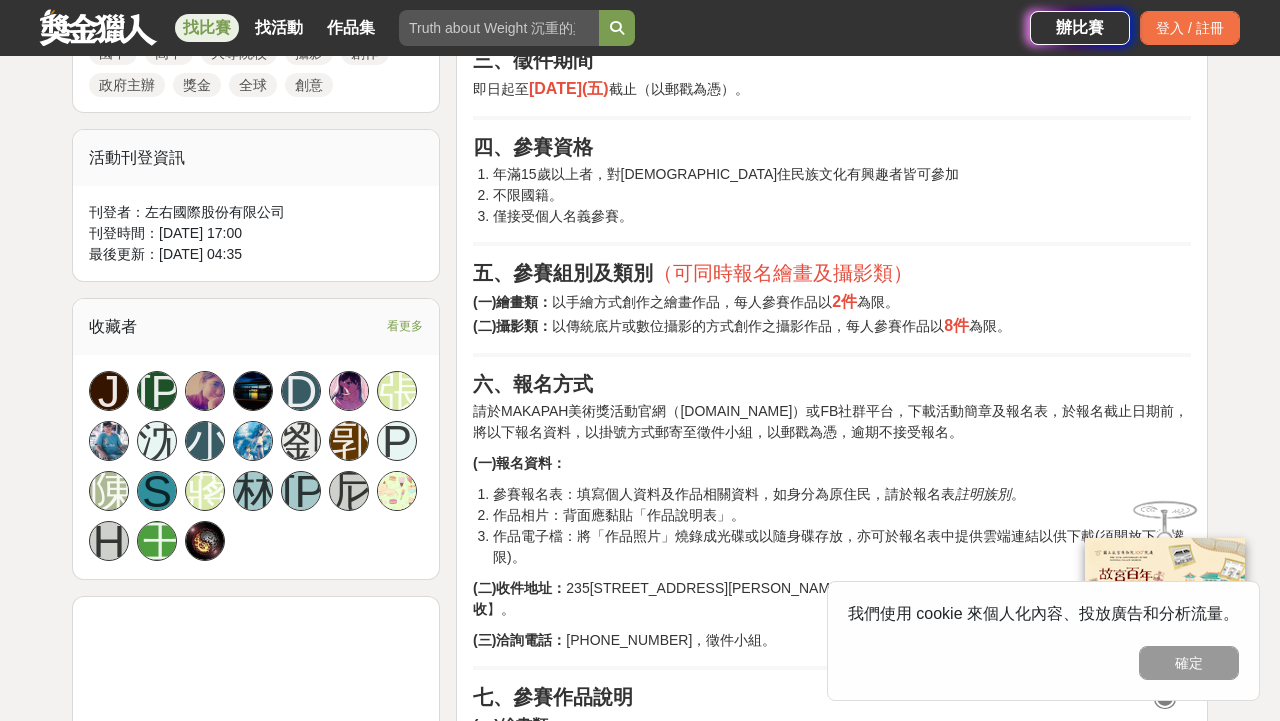 click on "請於MAKAPAH美術獎活動官網（[DOMAIN_NAME]）或FB社群平台，下載活動簡章及報名表，於報名截止日期前，將以下報名資料，以掛號方式郵寄至徵件小組，以郵戳為憑，逾期不接受報名。" at bounding box center (832, 422) 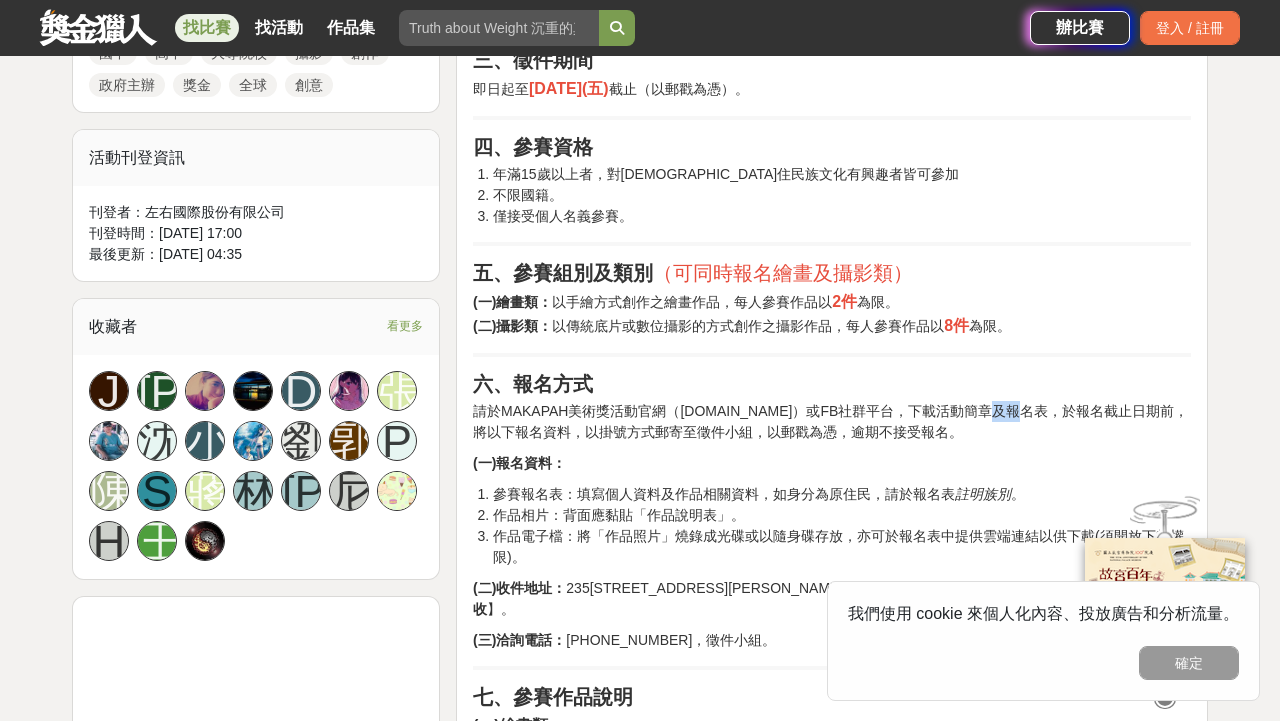 click on "請於MAKAPAH美術獎活動官網（[DOMAIN_NAME]）或FB社群平台，下載活動簡章及報名表，於報名截止日期前，將以下報名資料，以掛號方式郵寄至徵件小組，以郵戳為憑，逾期不接受報名。" at bounding box center [832, 422] 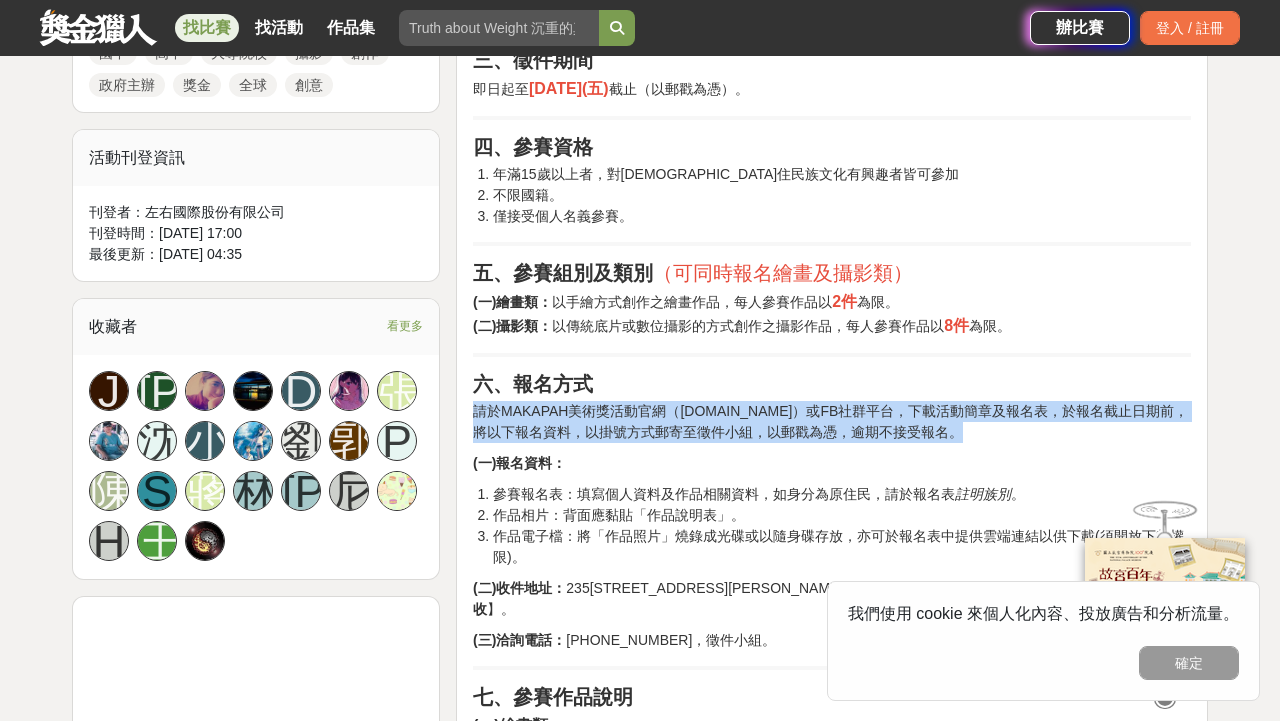 click on "請於MAKAPAH美術獎活動官網（[DOMAIN_NAME]）或FB社群平台，下載活動簡章及報名表，於報名截止日期前，將以下報名資料，以掛號方式郵寄至徵件小組，以郵戳為憑，逾期不接受報名。" at bounding box center [832, 422] 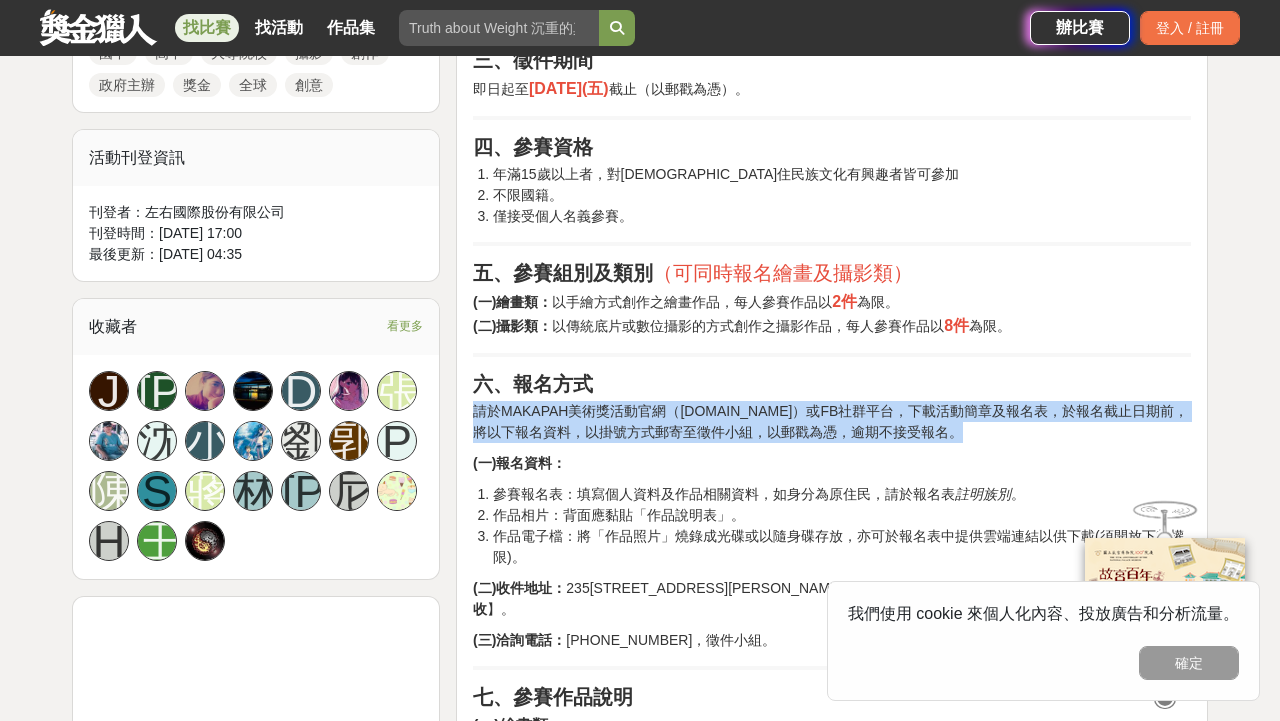 click on "參賽報名表：填寫個人資料及作品相關資料，如身分為原住民，請於報名表 註明族別 。" at bounding box center (842, 494) 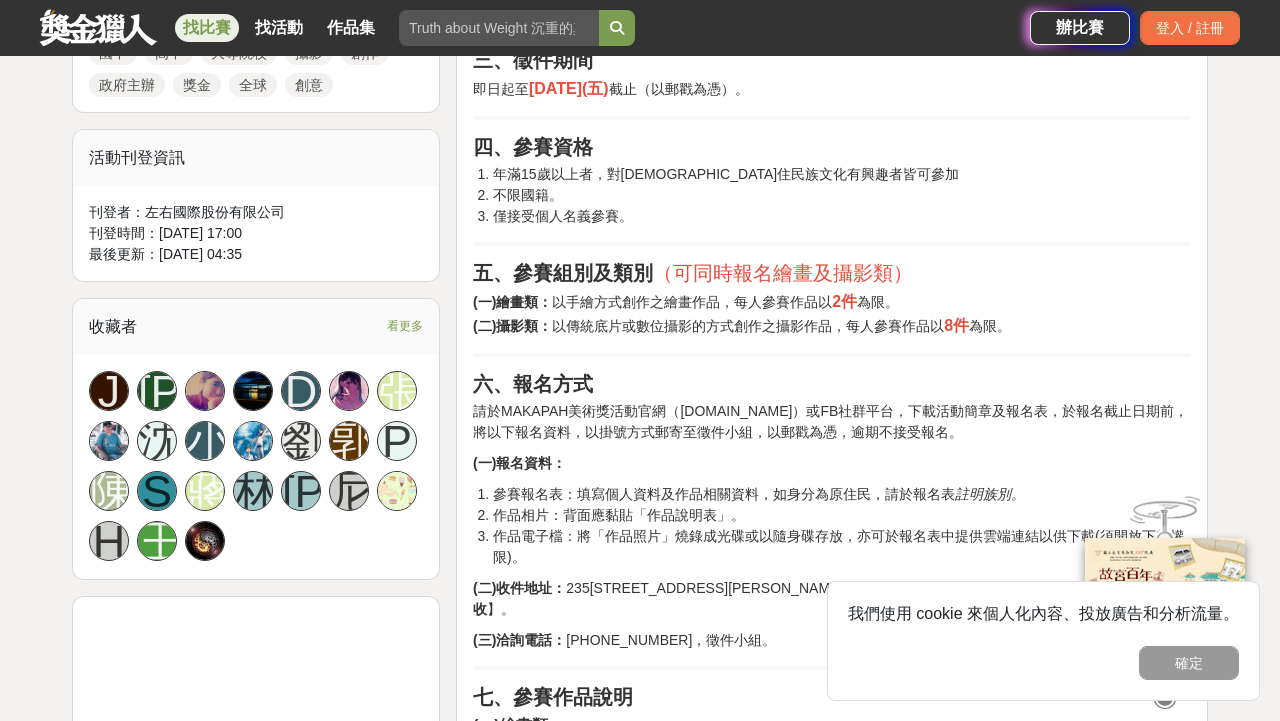 click on "參賽報名表：填寫個人資料及作品相關資料，如身分為原住民，請於報名表 註明族別 。" at bounding box center [842, 494] 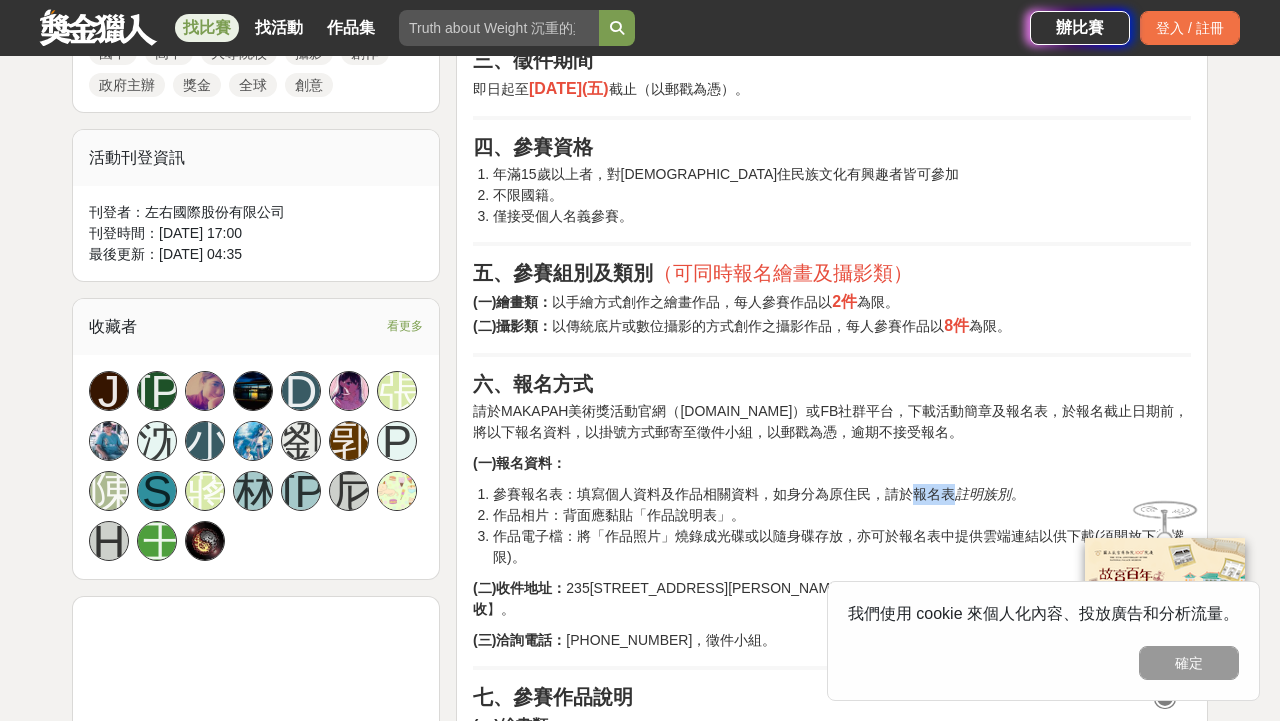 click on "參賽報名表：填寫個人資料及作品相關資料，如身分為原住民，請於報名表 註明族別 。" at bounding box center [842, 494] 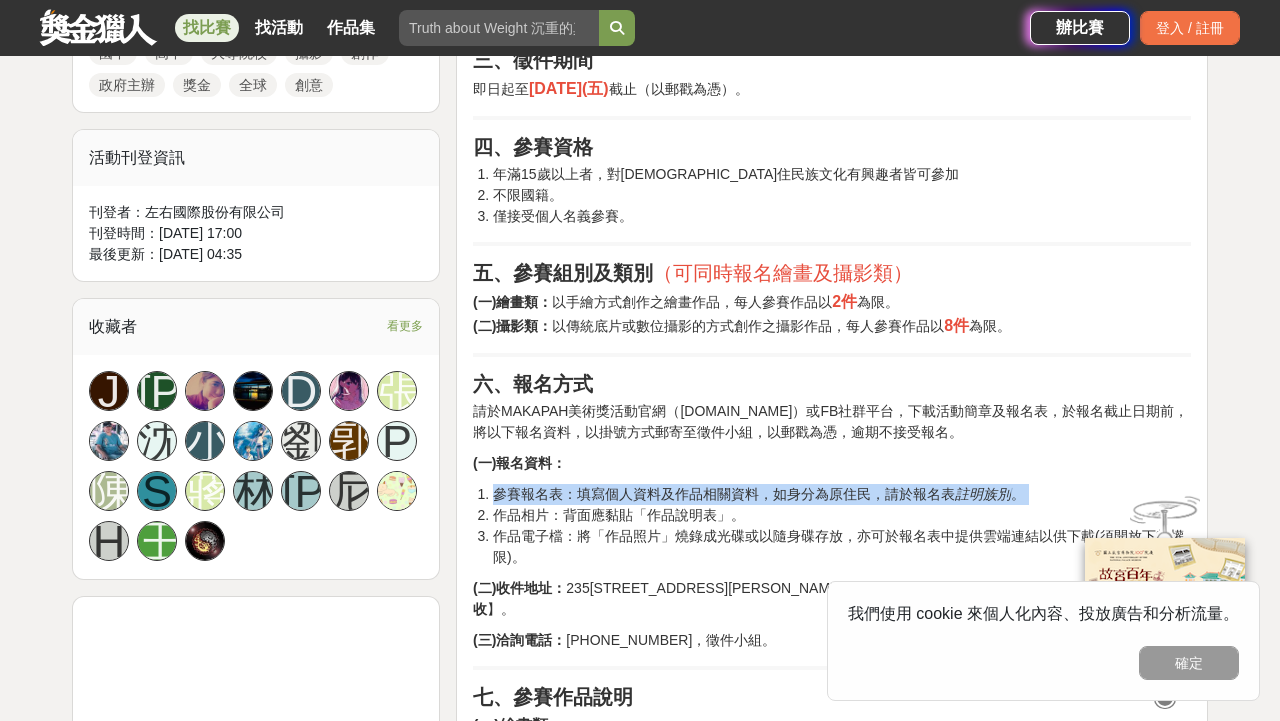 click on "參賽報名表：填寫個人資料及作品相關資料，如身分為原住民，請於報名表 註明族別 。" at bounding box center [842, 494] 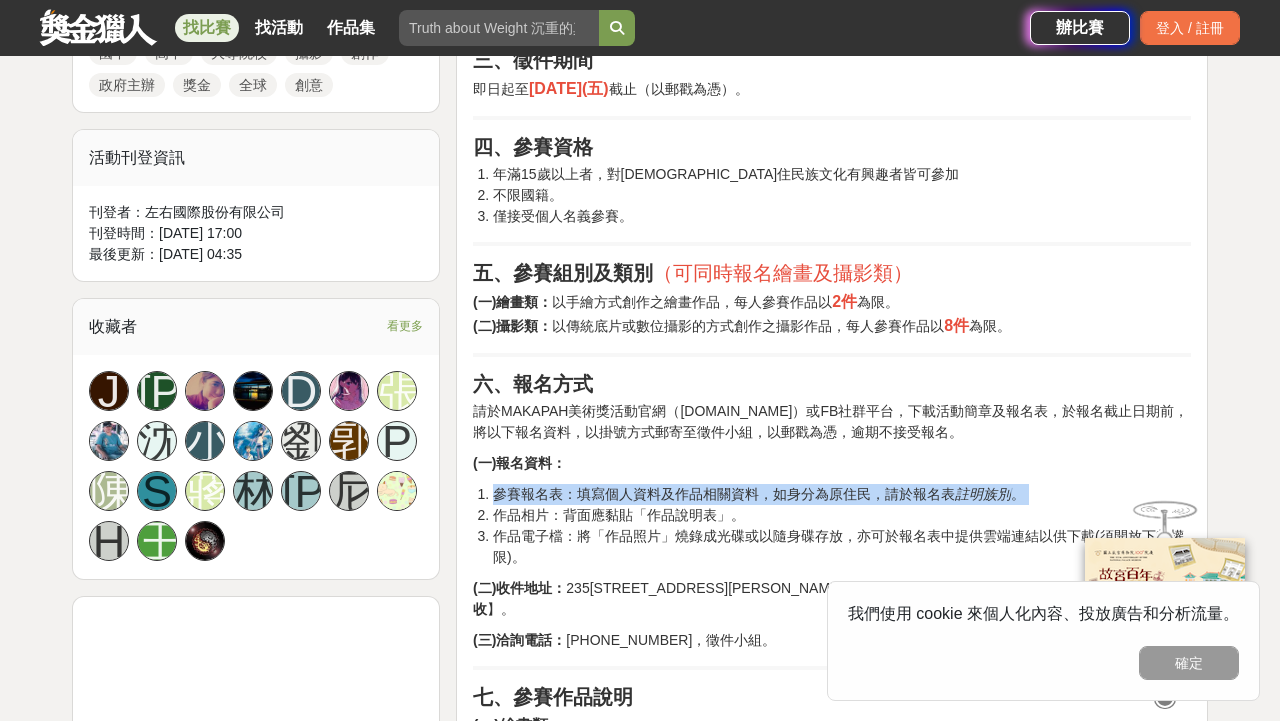 click on "作品電子檔：將「作品照片」燒錄成光碟或以隨身碟存放，亦可於報名表中提供雲端連結以供下載(須開放下載權限)。" at bounding box center (842, 547) 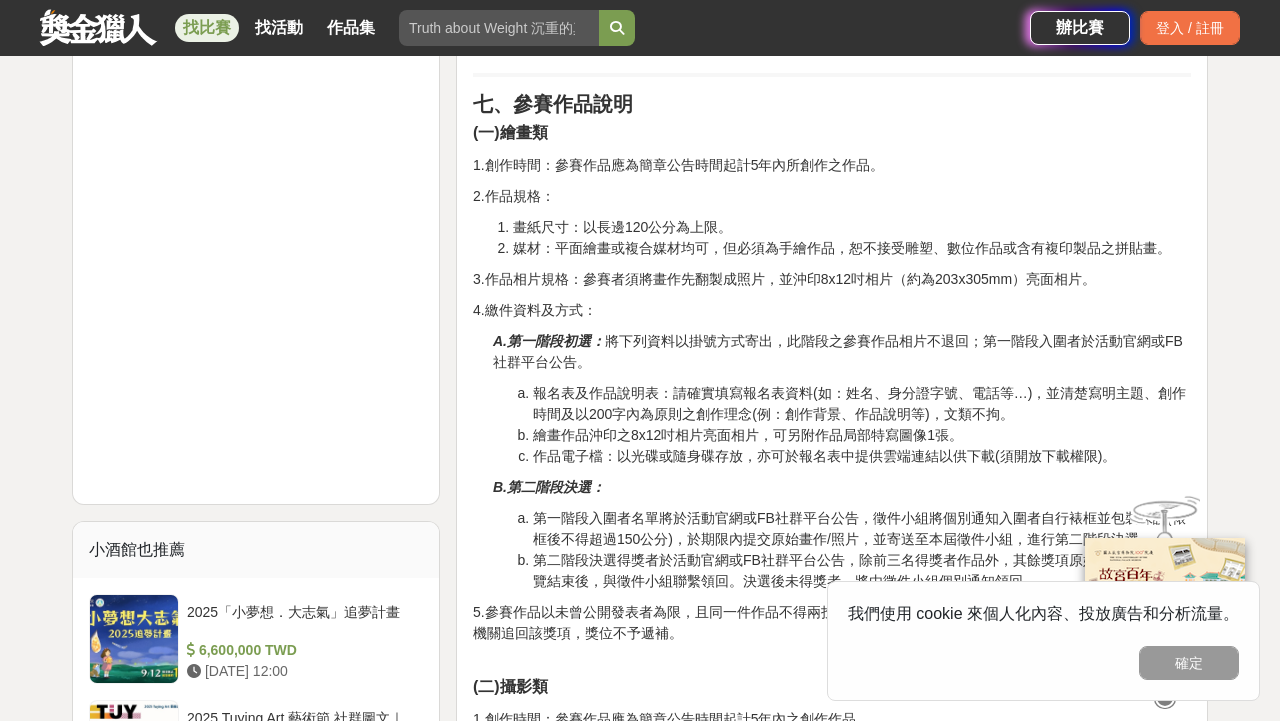 scroll, scrollTop: 1666, scrollLeft: 0, axis: vertical 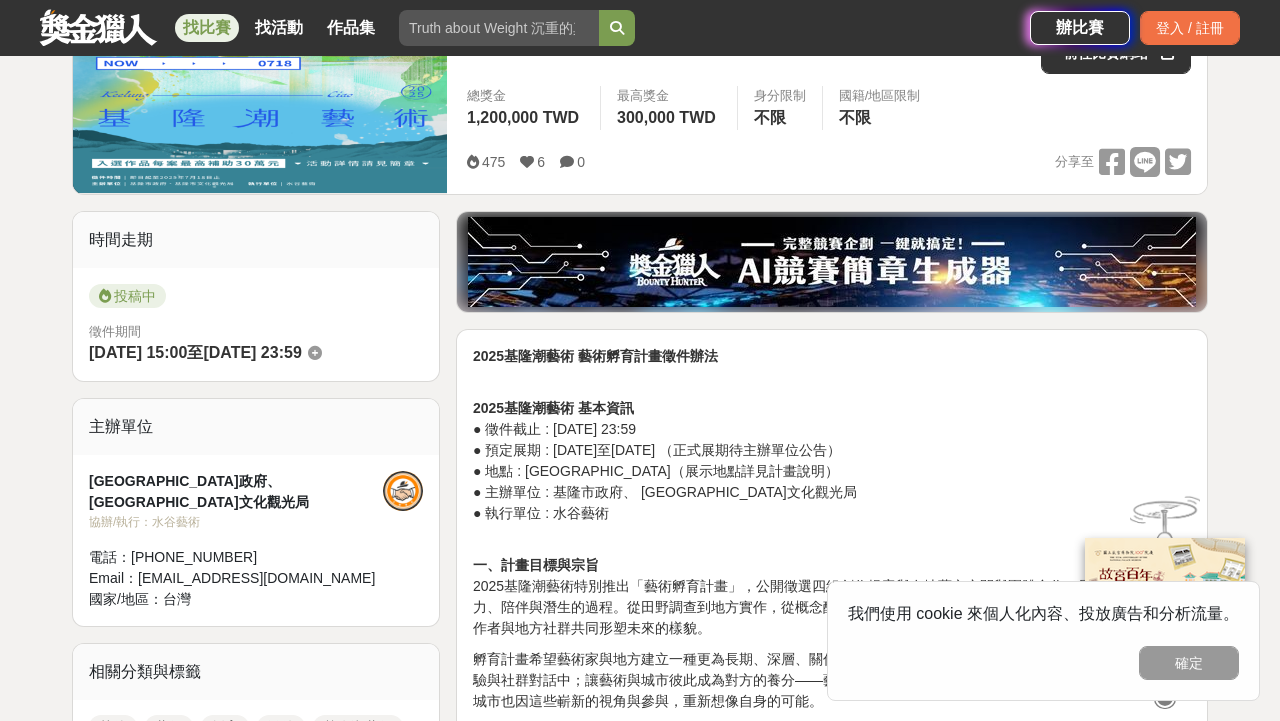 click on "2025基隆潮藝術 基本資訊 ● 徵件截止 : 2025年7月18日 23:59 ● 預定展期 : 2025年9月26日至11月30日 （正式展期待主辦單位公告） ● 地點 : 基隆市（展示地點詳見計畫說明） ● 主辦單位 : 基隆市政府、 基隆市文化觀光局 ● 執行單位 : 水谷藝術" at bounding box center (832, 450) 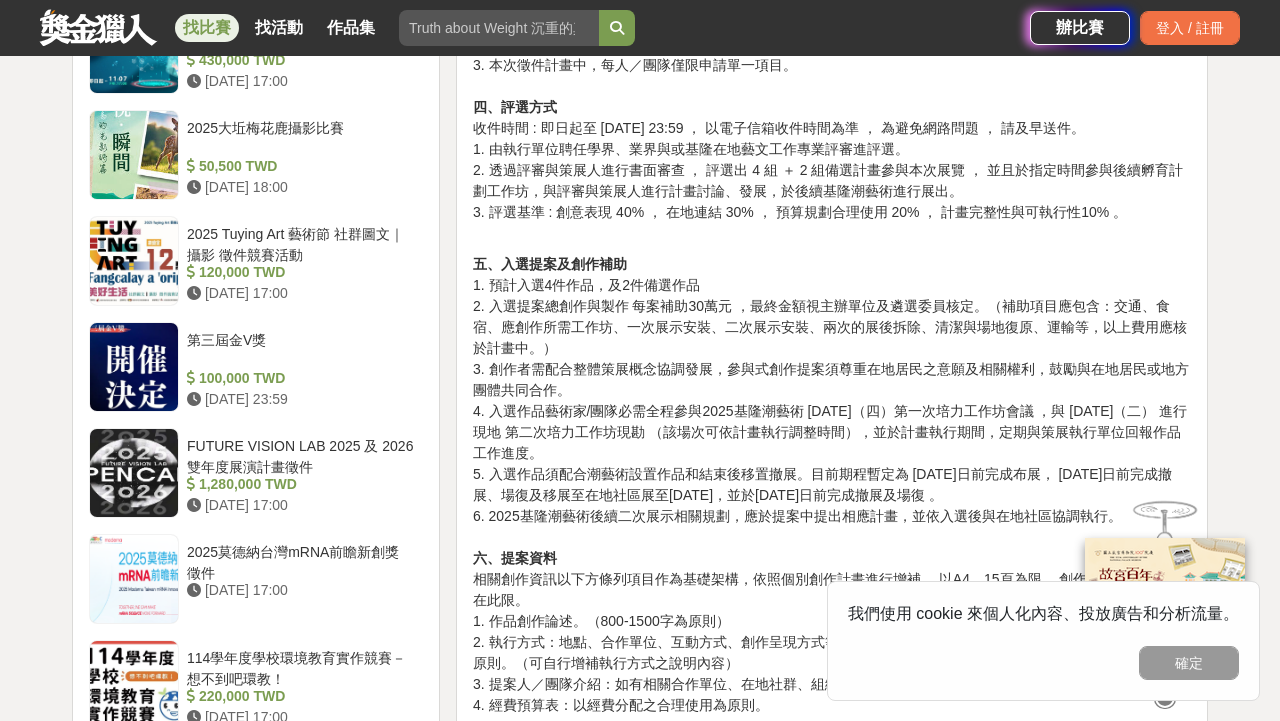scroll, scrollTop: 1701, scrollLeft: 0, axis: vertical 